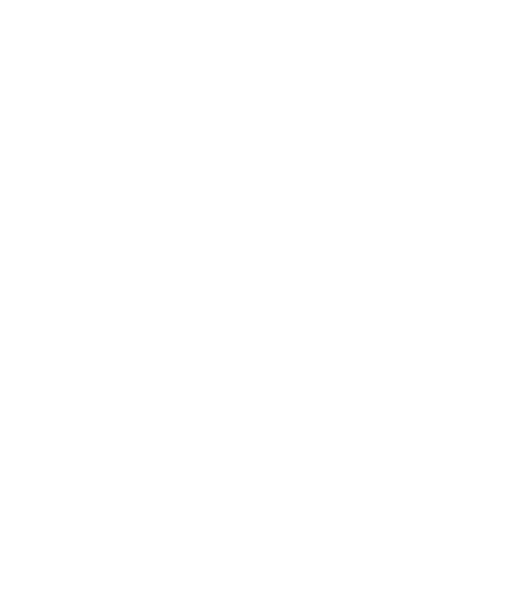 scroll, scrollTop: 0, scrollLeft: 0, axis: both 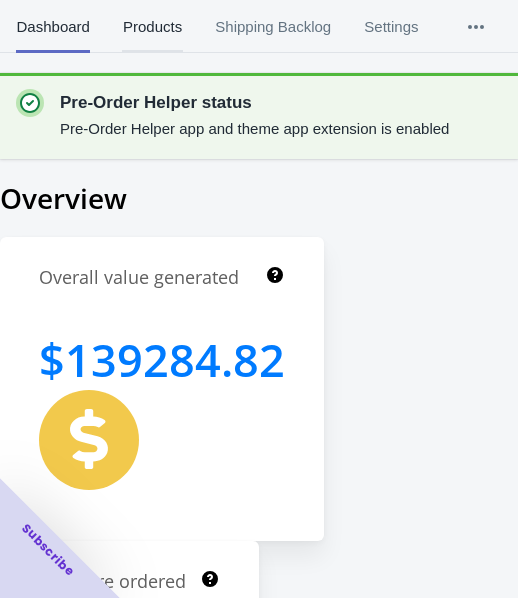 click on "Products" at bounding box center (152, 27) 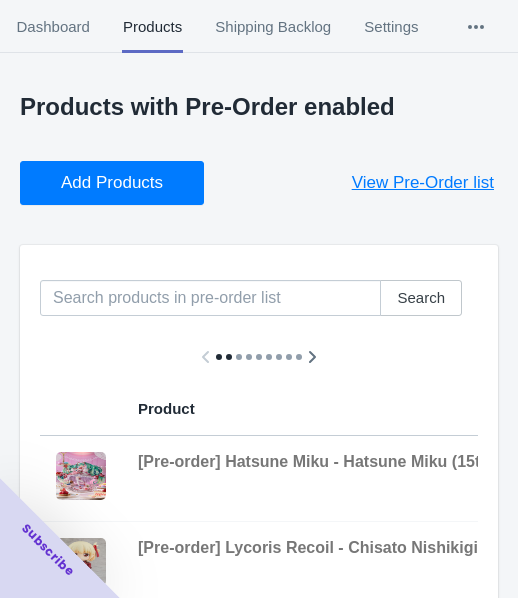 click on "Add Products" at bounding box center (112, 183) 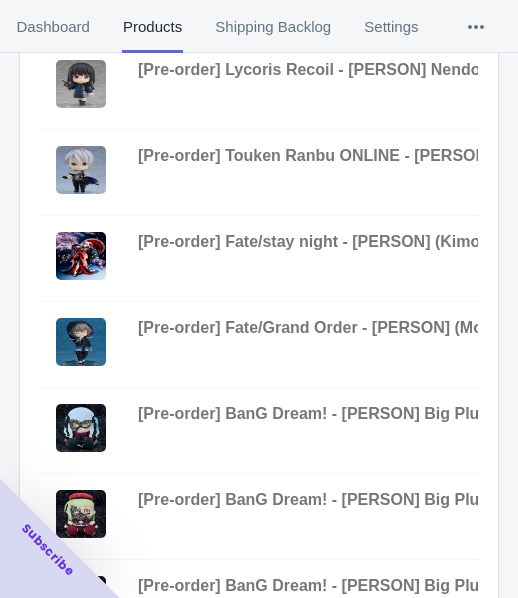 scroll, scrollTop: 823, scrollLeft: 0, axis: vertical 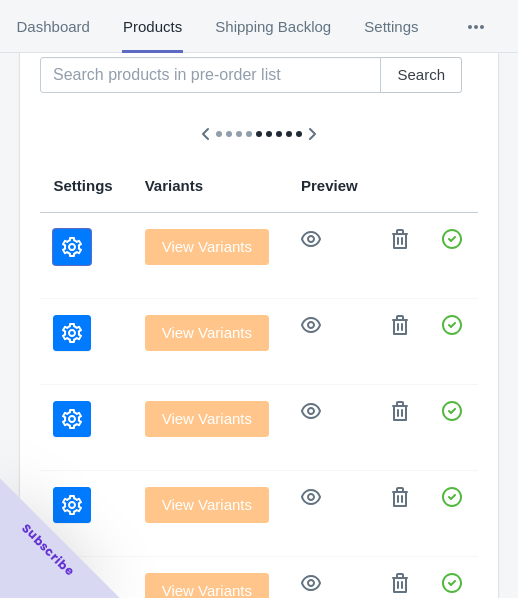 click 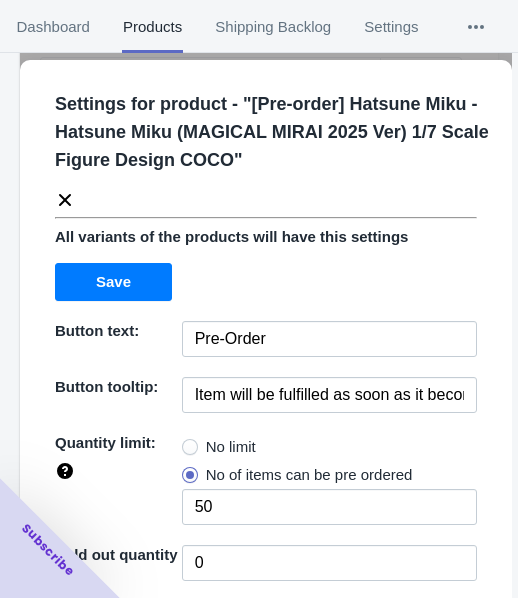 click on "No limit" at bounding box center [231, 447] 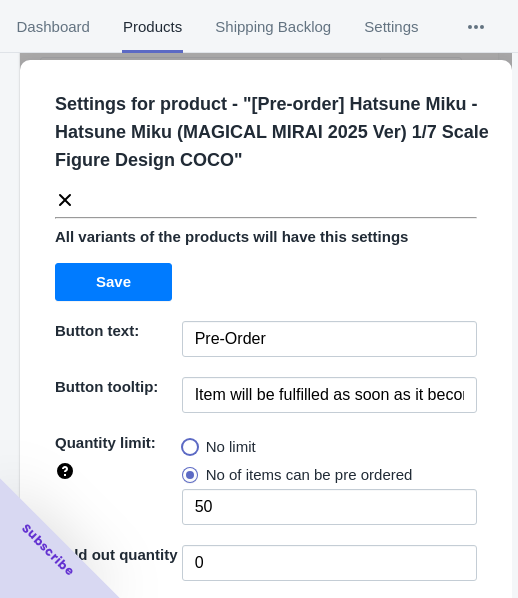 click on "No limit" at bounding box center (187, 442) 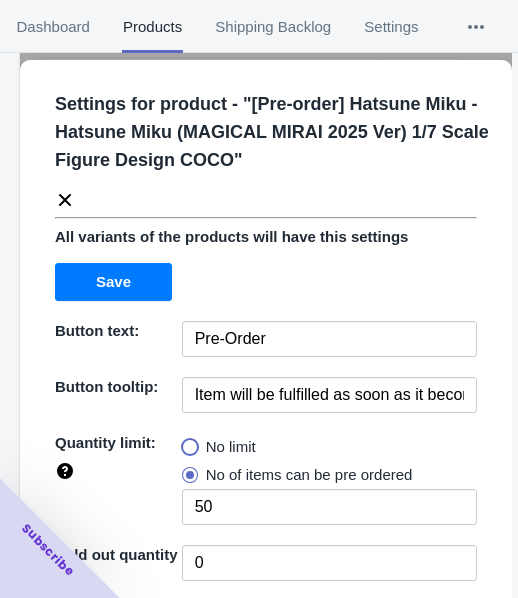 radio on "true" 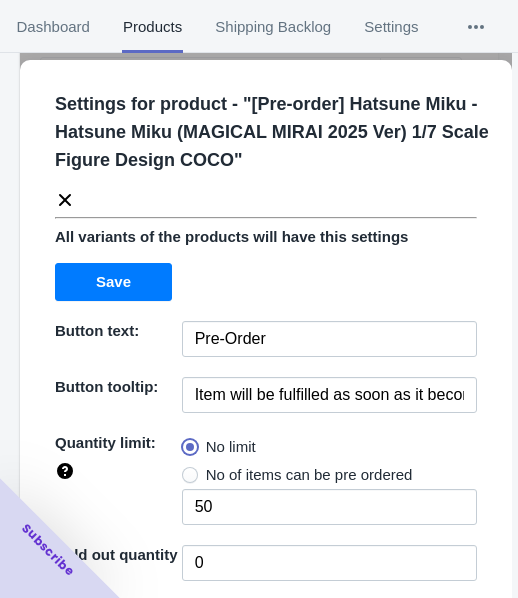 type 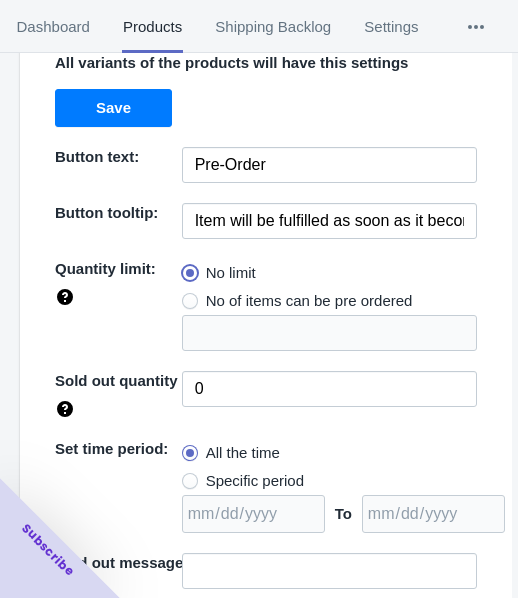 scroll, scrollTop: 290, scrollLeft: 0, axis: vertical 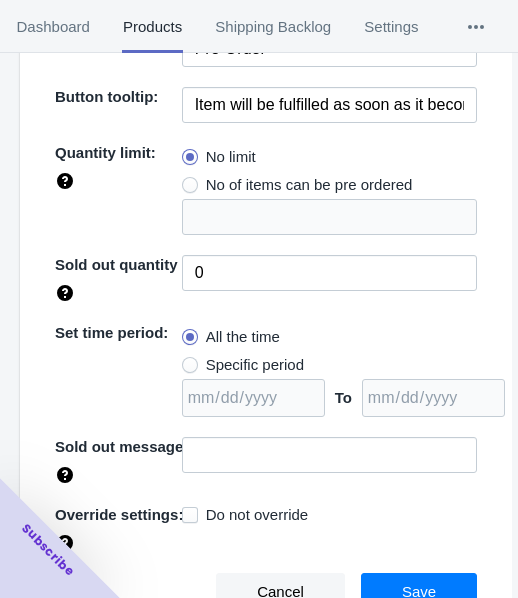 click on "Specific period" at bounding box center (255, 365) 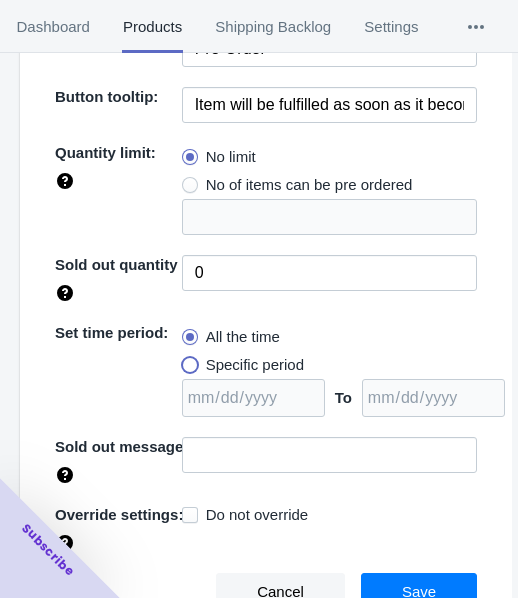 radio on "true" 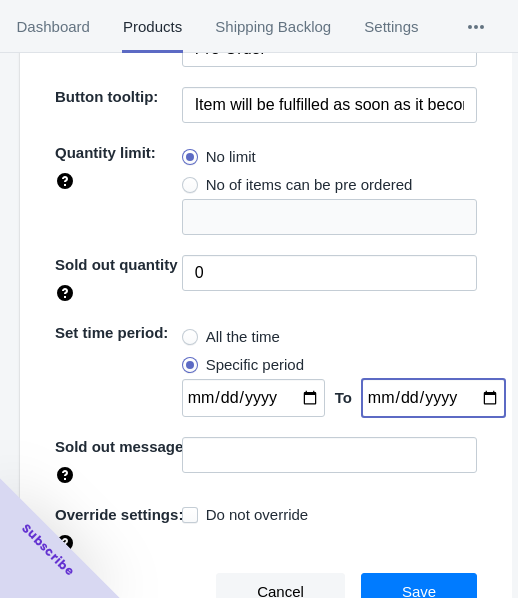 click at bounding box center [433, 398] 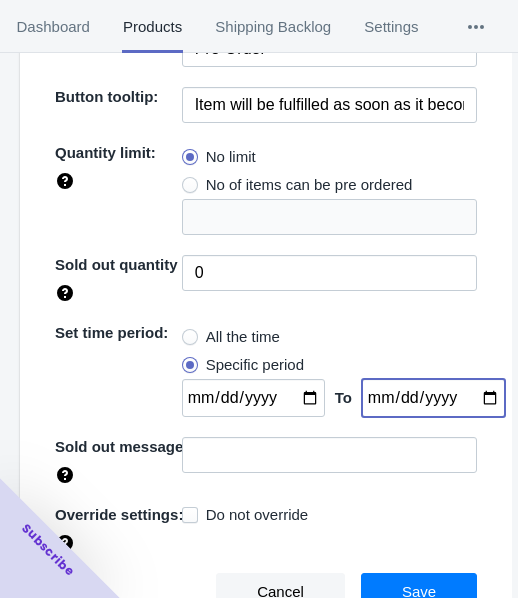type on "[DATE]" 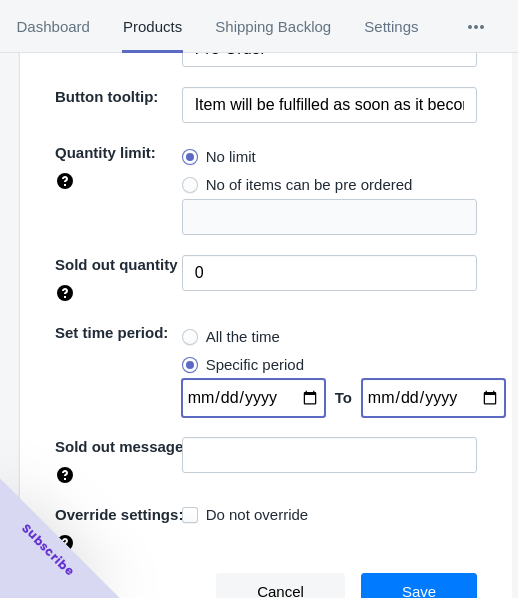 click at bounding box center (253, 398) 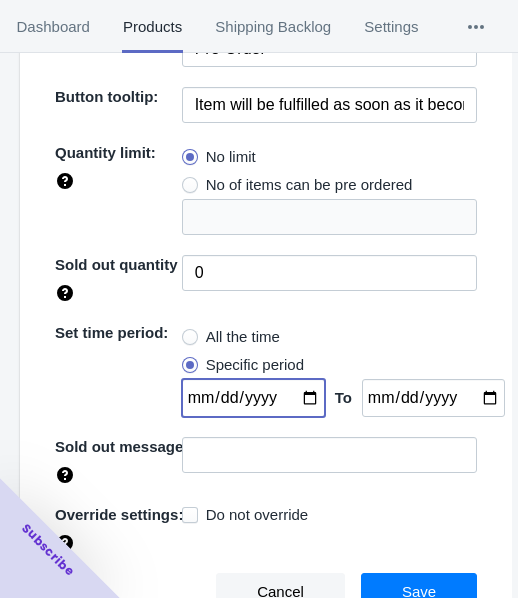 type on "2025-08-06" 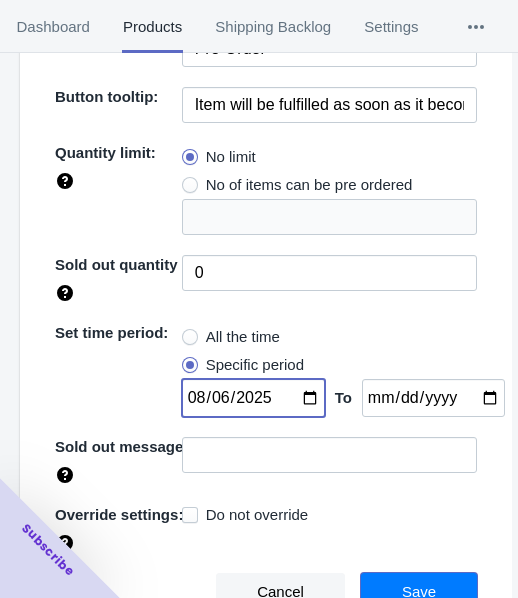 click on "Save" at bounding box center [419, 592] 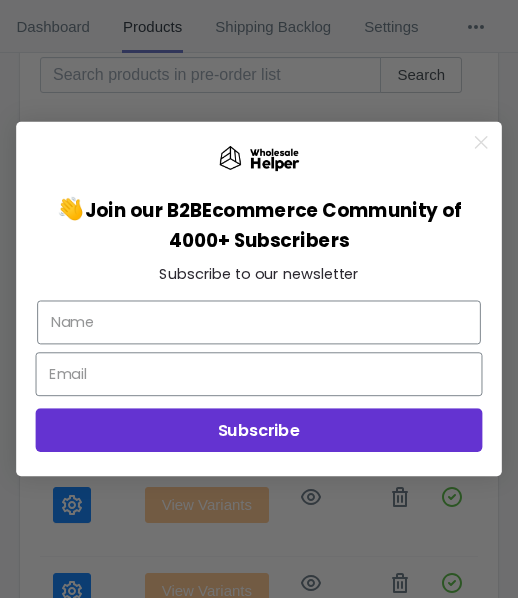 click 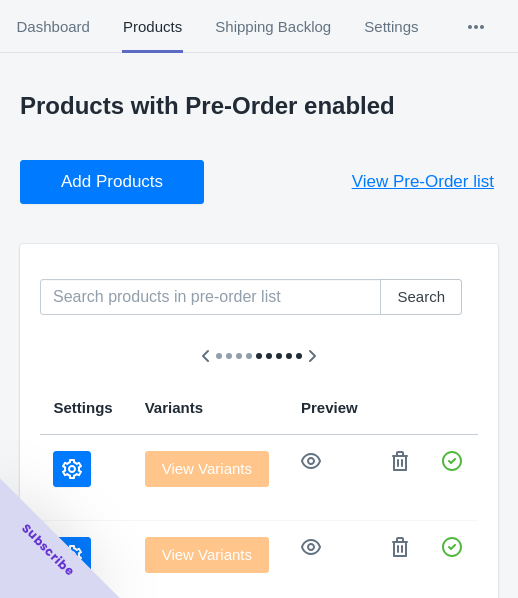 scroll, scrollTop: 0, scrollLeft: 0, axis: both 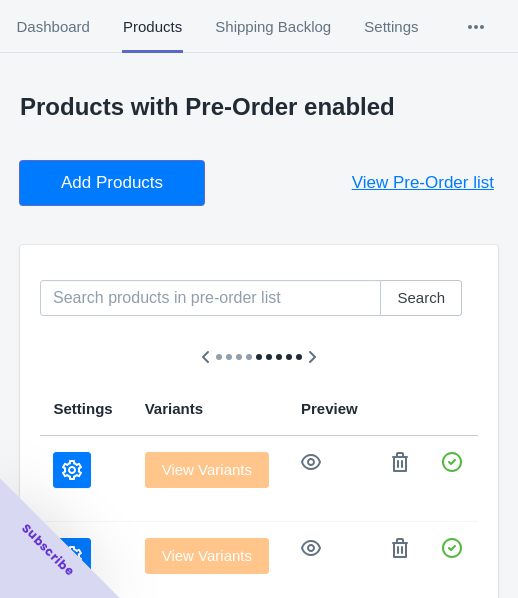 click on "Add Products" at bounding box center (112, 183) 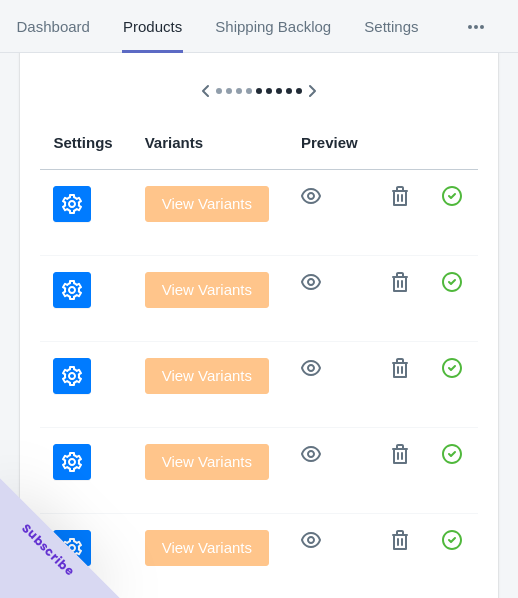 scroll, scrollTop: 300, scrollLeft: 0, axis: vertical 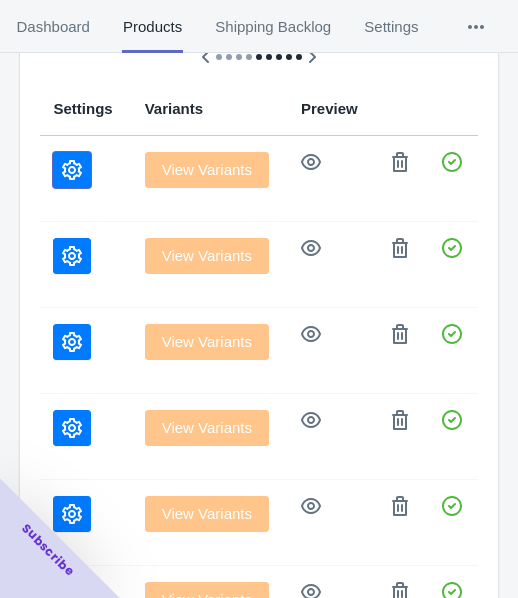 click 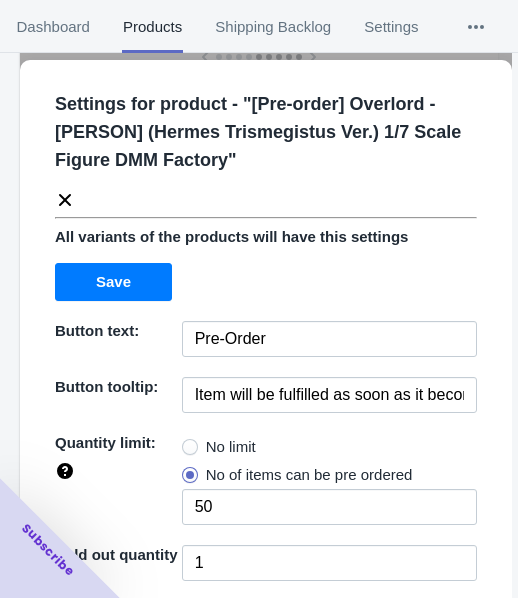 click on "No limit" at bounding box center [231, 447] 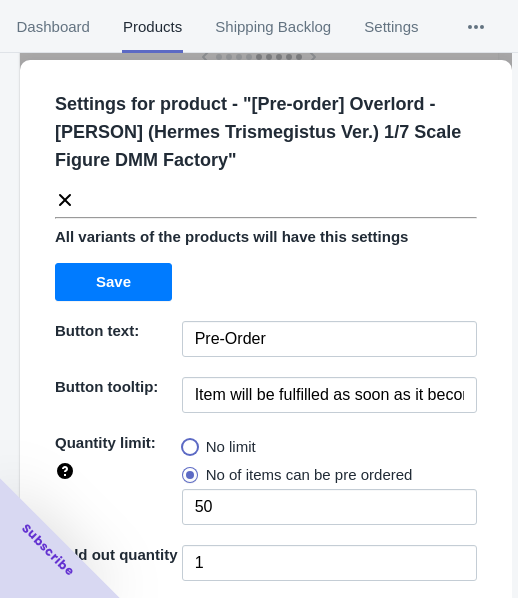 radio on "true" 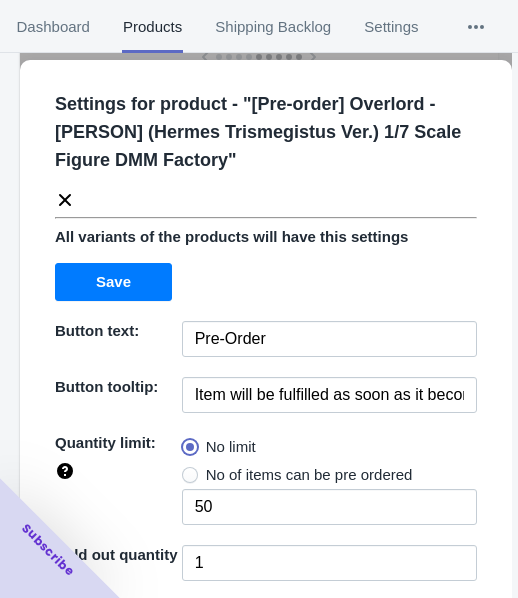 type 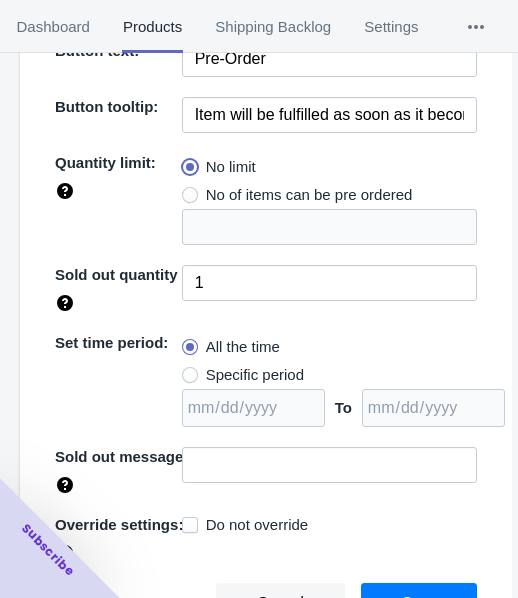 scroll, scrollTop: 290, scrollLeft: 0, axis: vertical 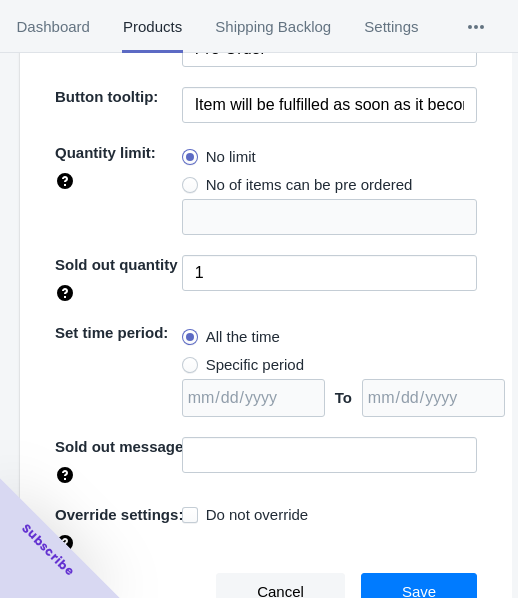click on "Specific period" at bounding box center [255, 365] 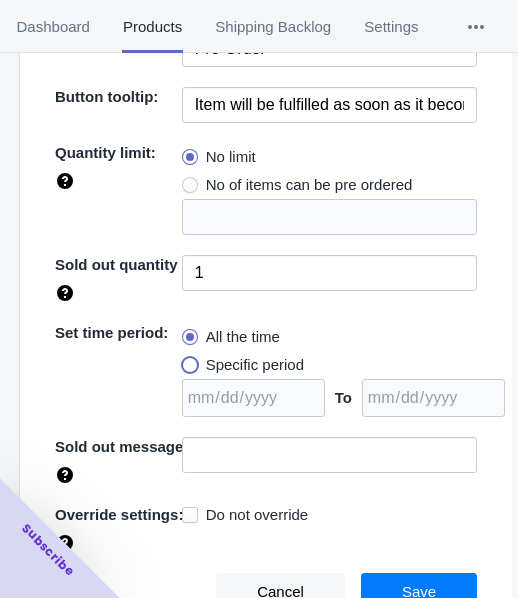 radio on "true" 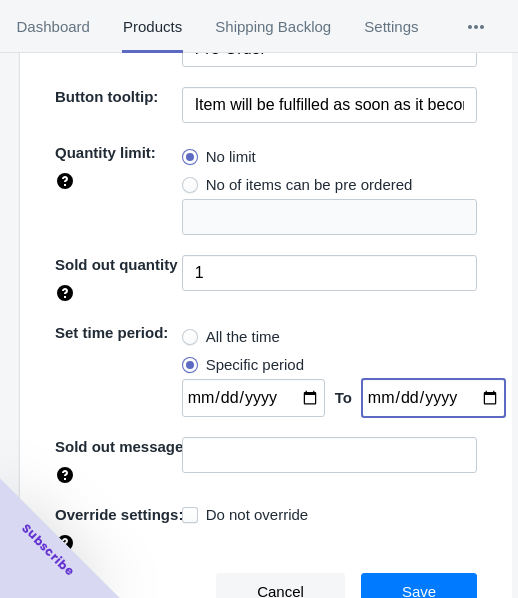 click on "[DATE]" at bounding box center [433, 398] 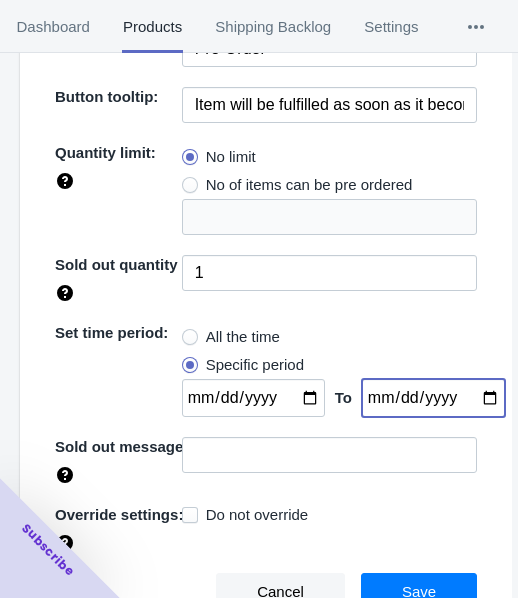 type on "[DATE]" 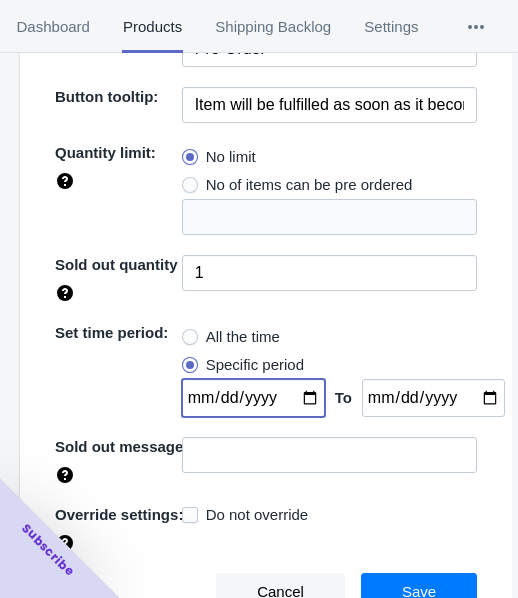 click on "[DATE]" at bounding box center (253, 398) 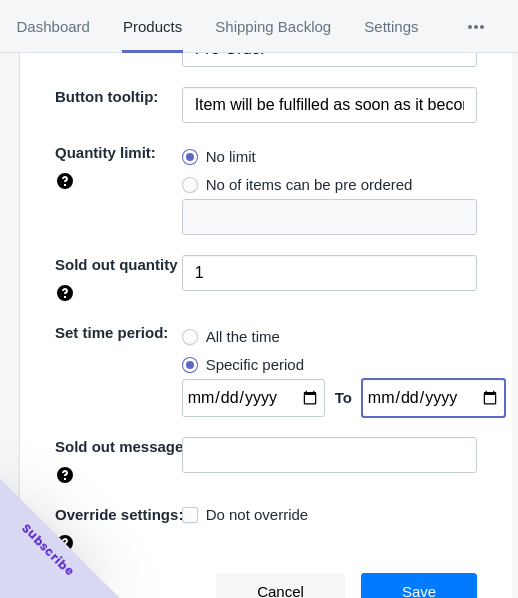 click on "[DATE]" at bounding box center (433, 398) 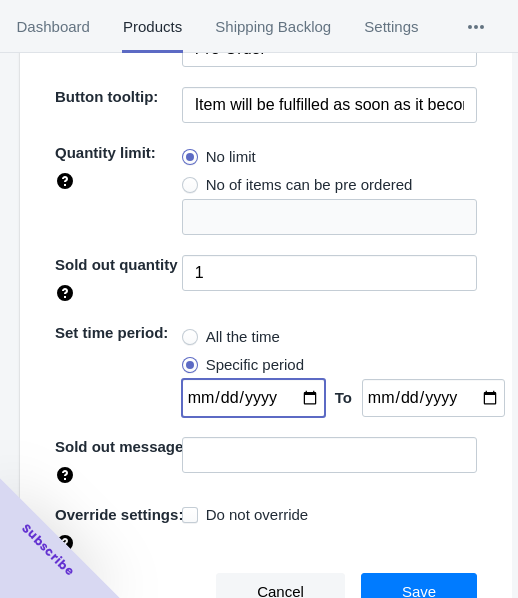 click on "[DATE]" at bounding box center [253, 398] 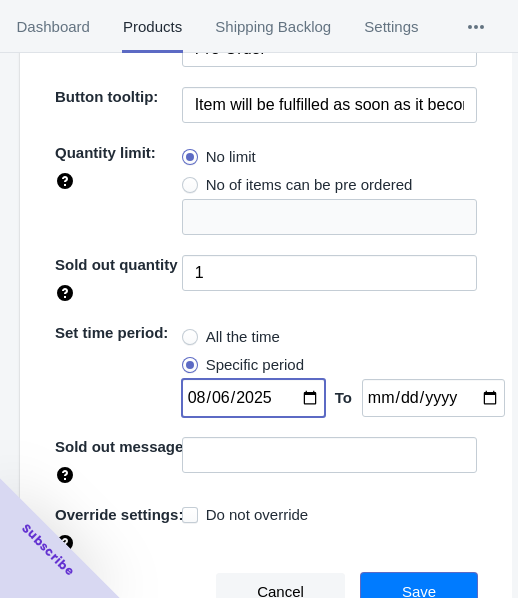 click on "Save" at bounding box center [419, 592] 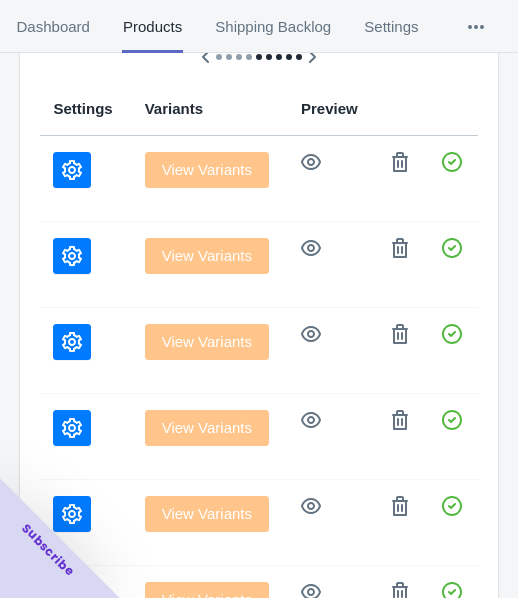 scroll, scrollTop: 0, scrollLeft: 0, axis: both 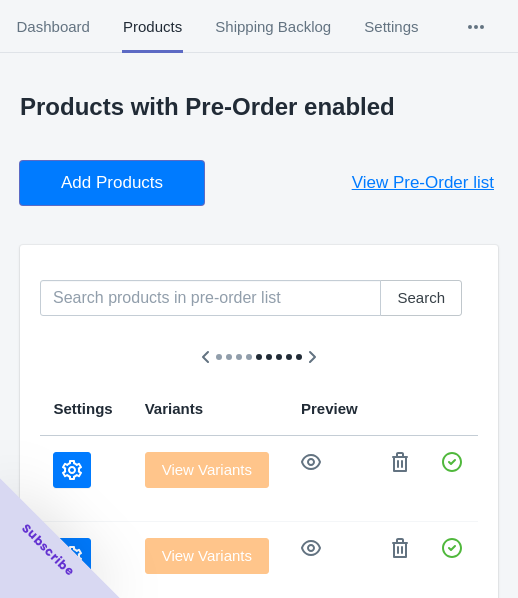 click on "Add Products" at bounding box center (112, 183) 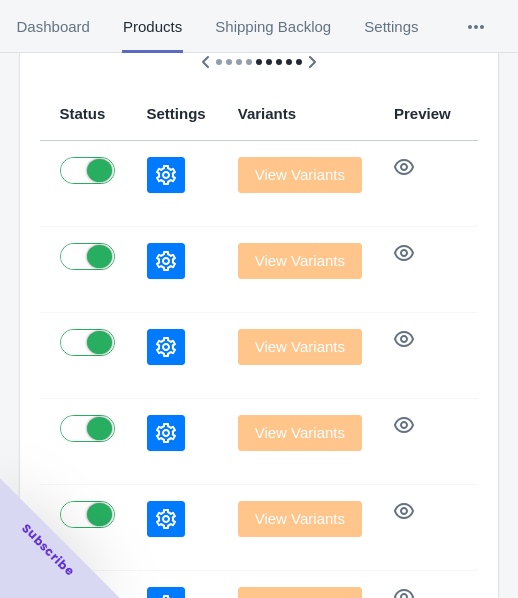 scroll, scrollTop: 300, scrollLeft: 0, axis: vertical 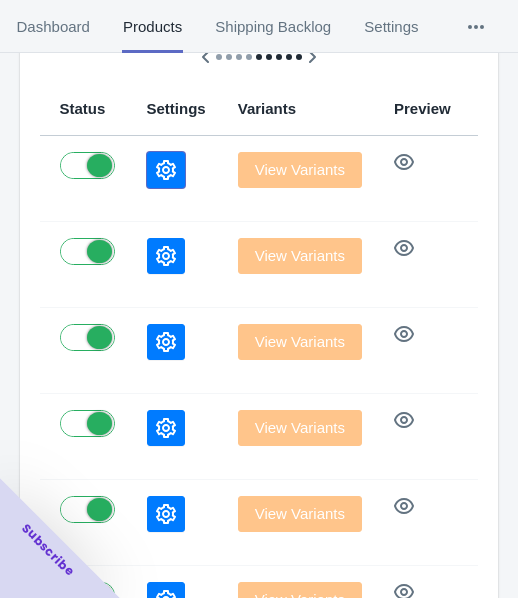 click 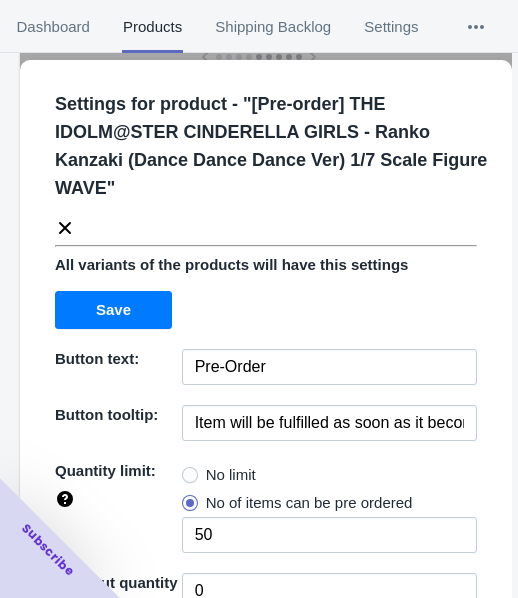 click on "No limit" at bounding box center [219, 475] 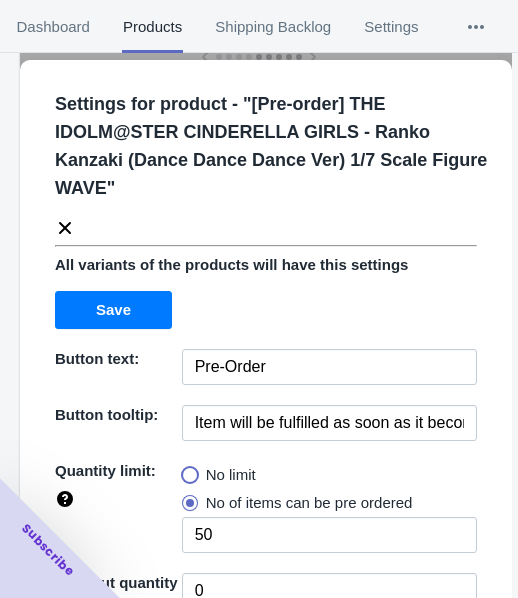 click on "No limit" at bounding box center [187, 470] 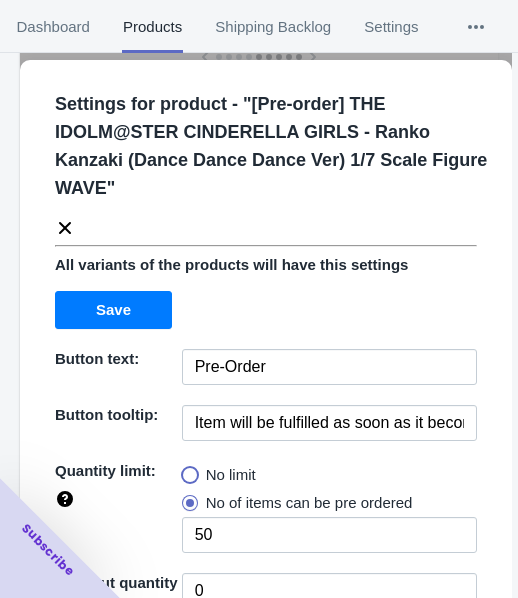 radio on "true" 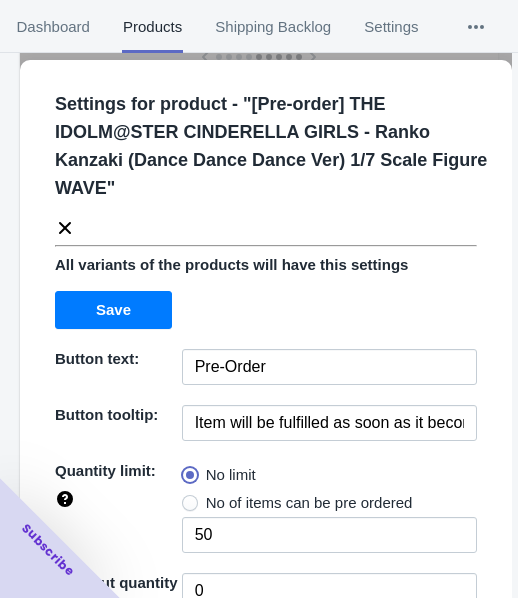 type 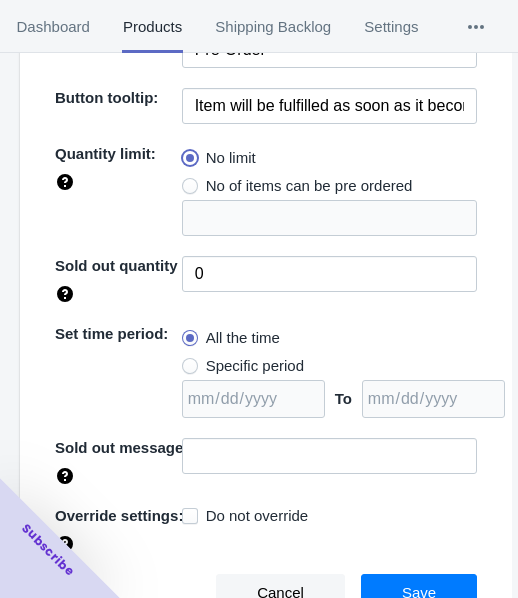 scroll, scrollTop: 318, scrollLeft: 0, axis: vertical 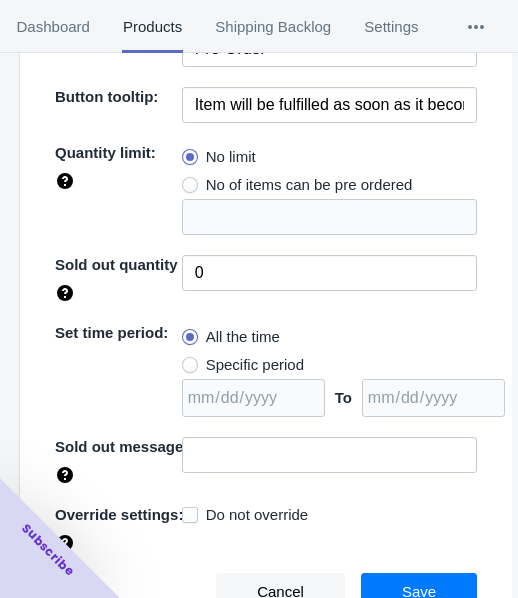 click on "Specific period" at bounding box center (255, 365) 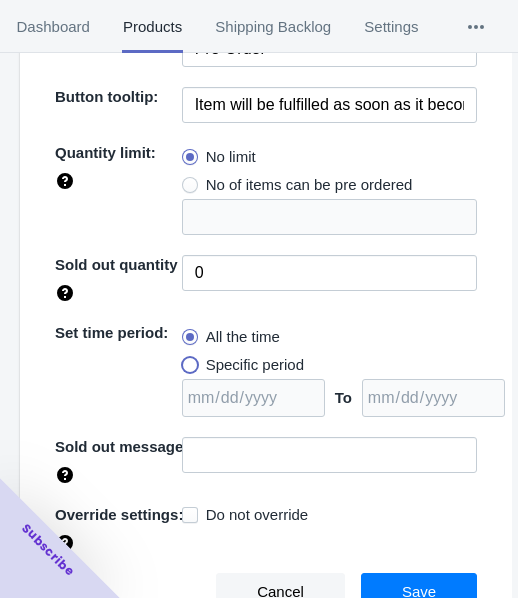 radio on "true" 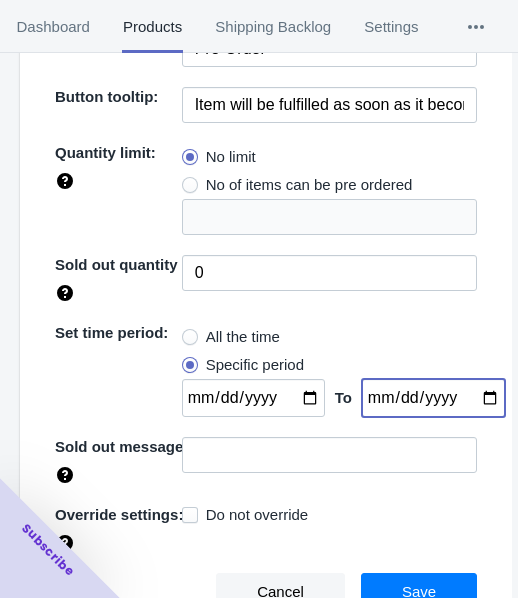 click at bounding box center [433, 398] 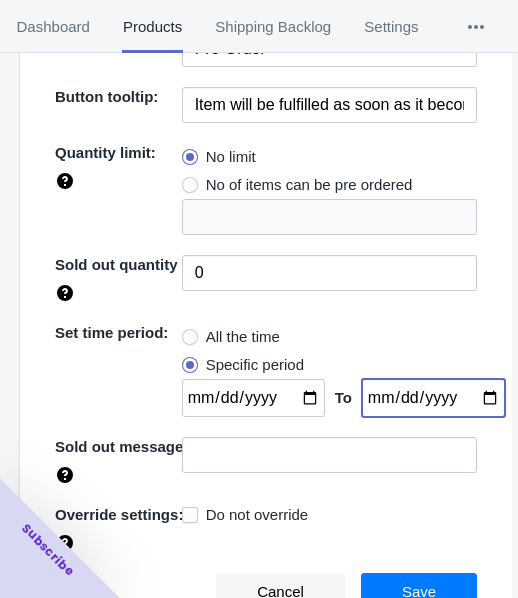 type on "[DATE]" 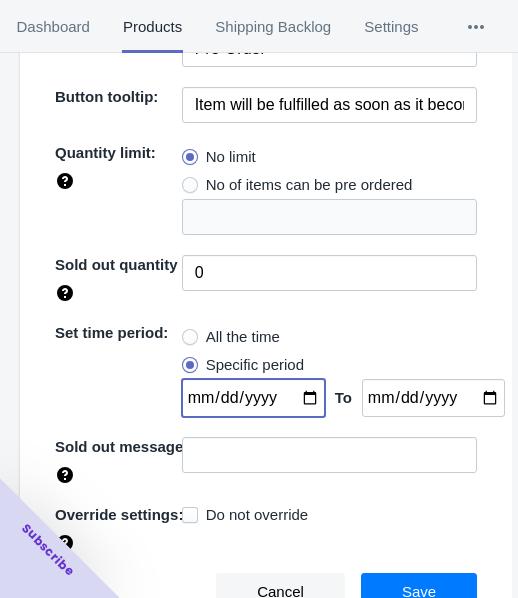 click at bounding box center [253, 398] 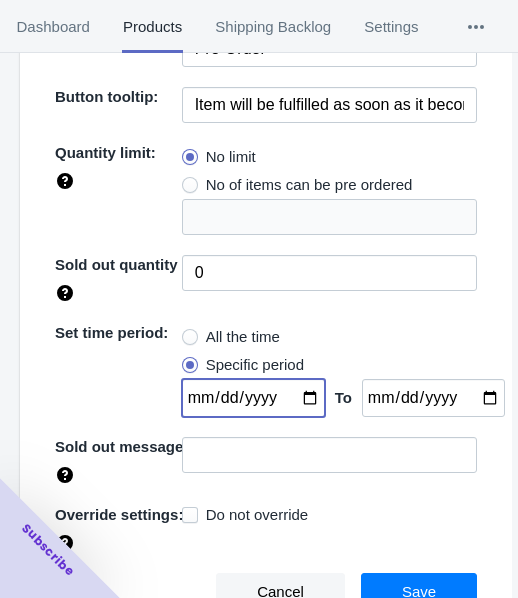 type on "2025-08-06" 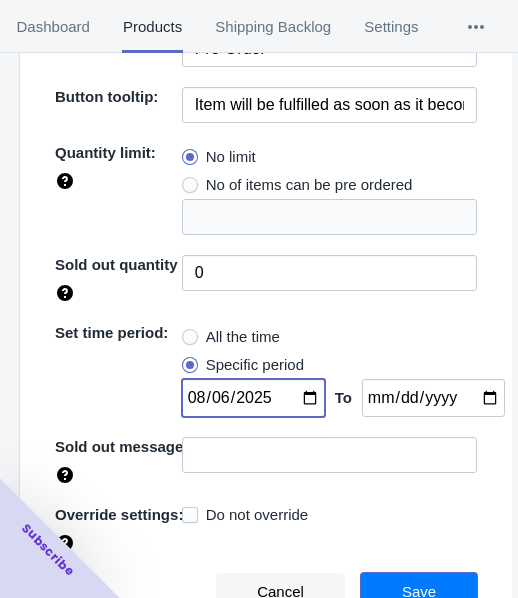 click on "Save" at bounding box center (419, 592) 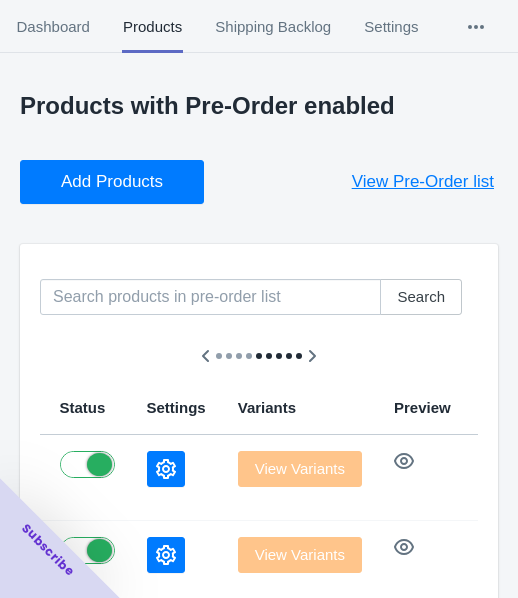 scroll, scrollTop: 0, scrollLeft: 0, axis: both 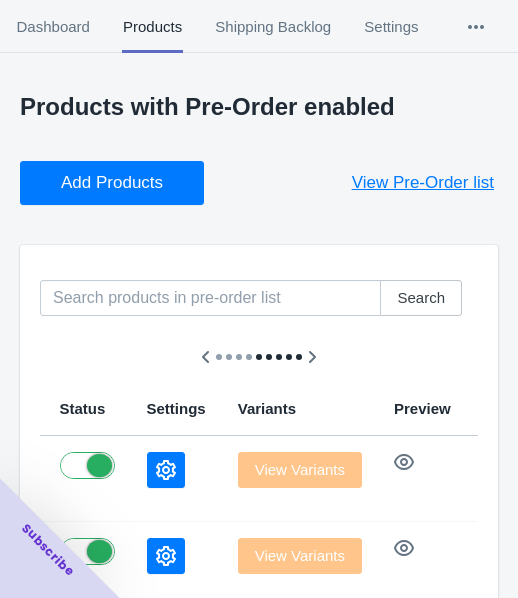 click on "Add Products" at bounding box center [112, 183] 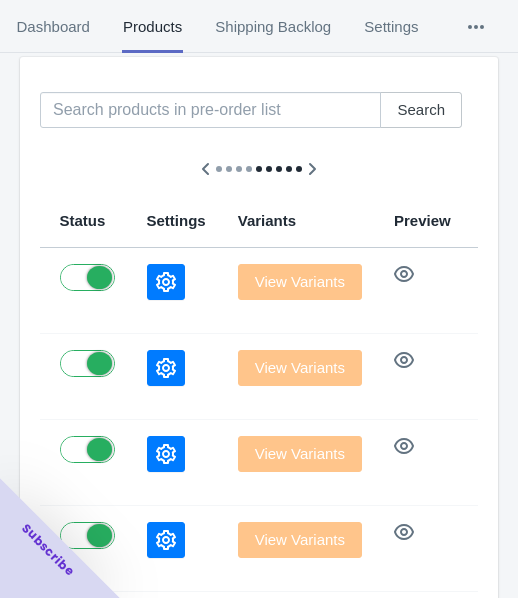 scroll, scrollTop: 200, scrollLeft: 0, axis: vertical 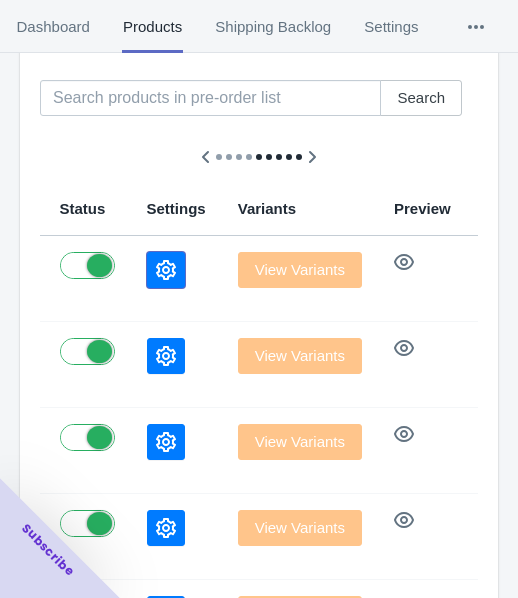 click 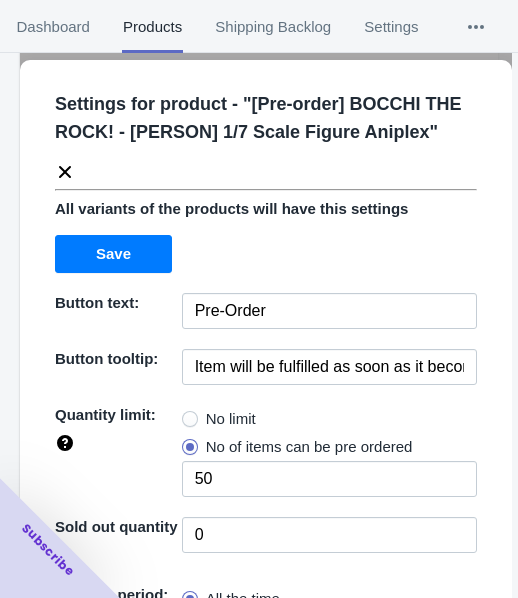 click on "No limit" at bounding box center (231, 419) 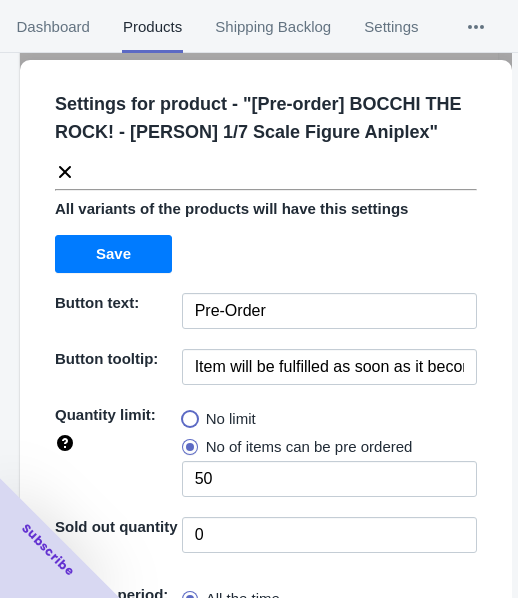 radio on "true" 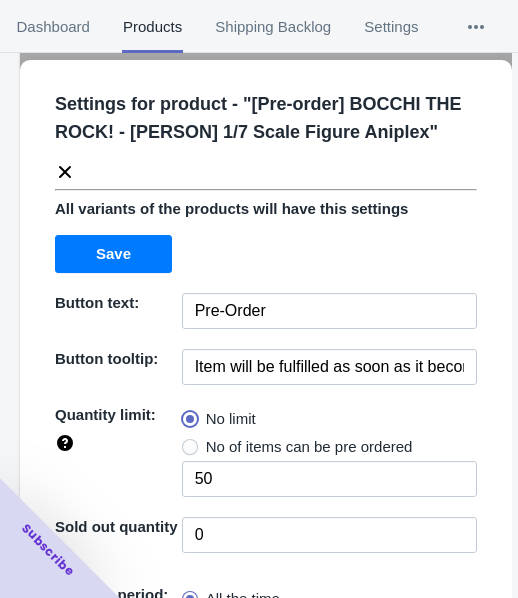 type 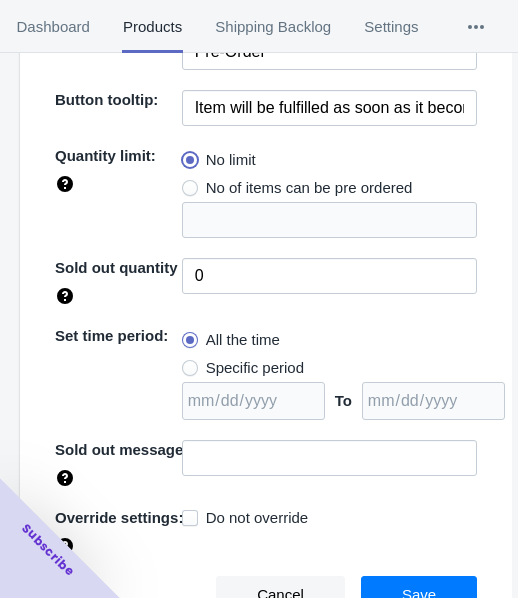 scroll, scrollTop: 262, scrollLeft: 0, axis: vertical 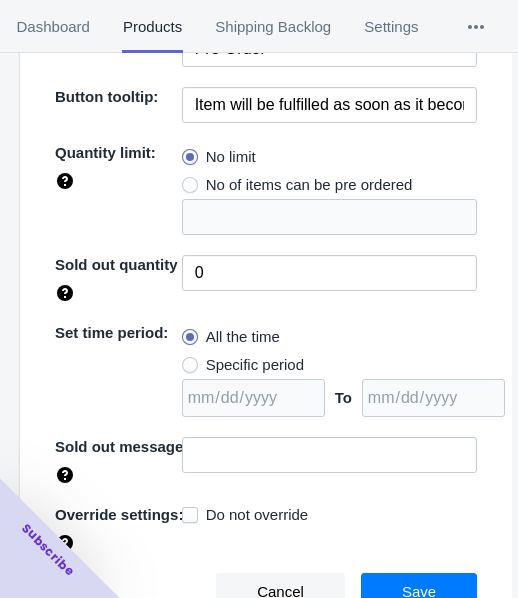 click on "Specific period" at bounding box center (255, 365) 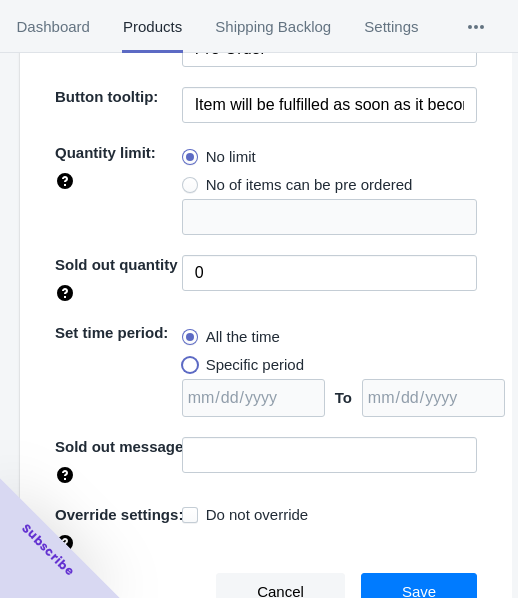 radio on "true" 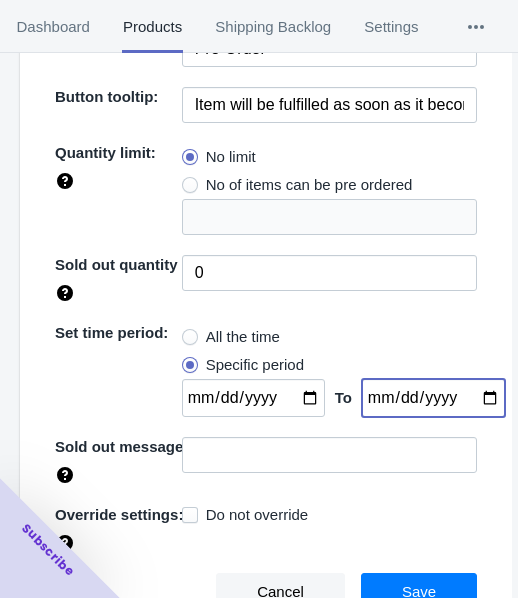 click at bounding box center [433, 398] 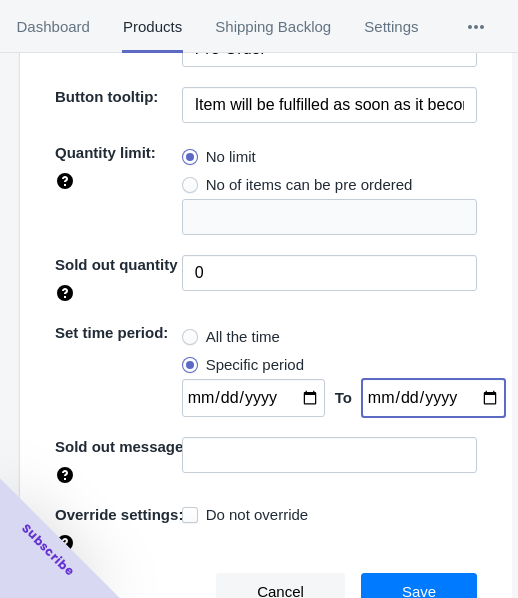 type on "[DATE]" 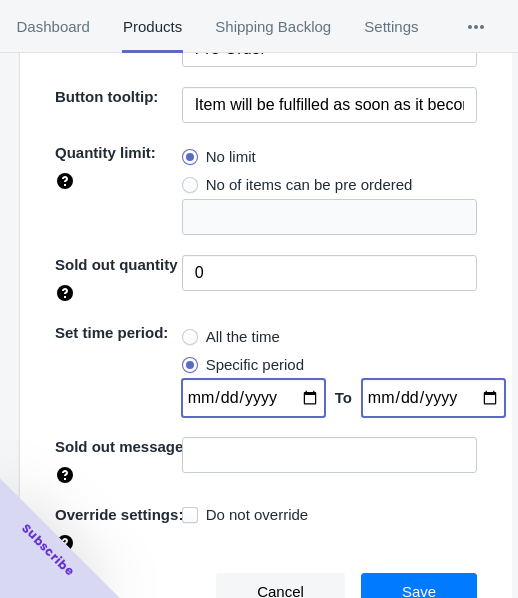 click at bounding box center (253, 398) 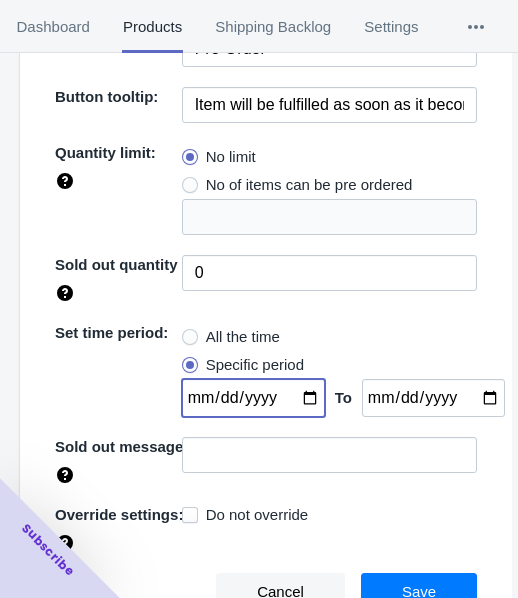 type on "2025-08-06" 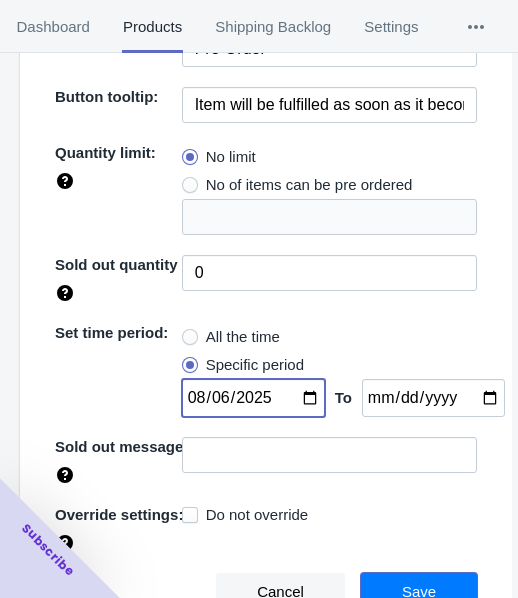 click on "Save" at bounding box center (419, 592) 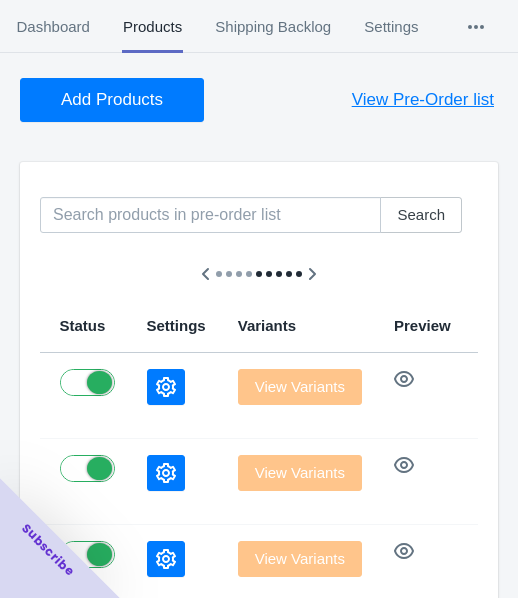 scroll, scrollTop: 0, scrollLeft: 0, axis: both 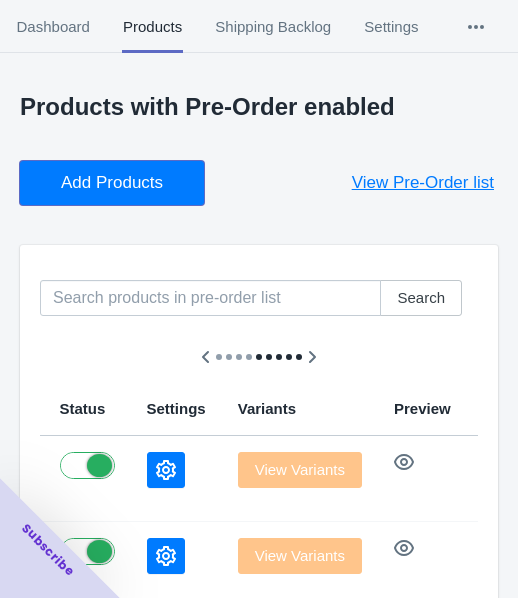 click on "Add Products" at bounding box center (112, 183) 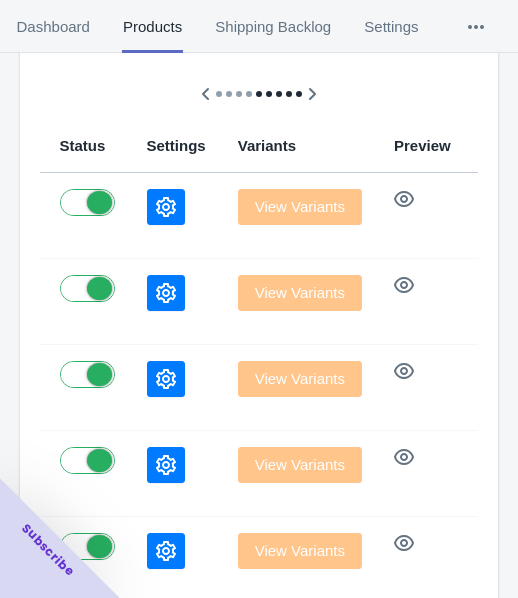 scroll, scrollTop: 300, scrollLeft: 0, axis: vertical 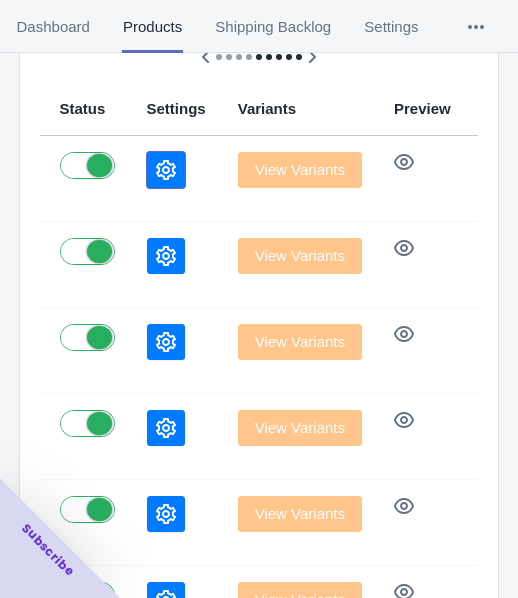 click at bounding box center [166, 170] 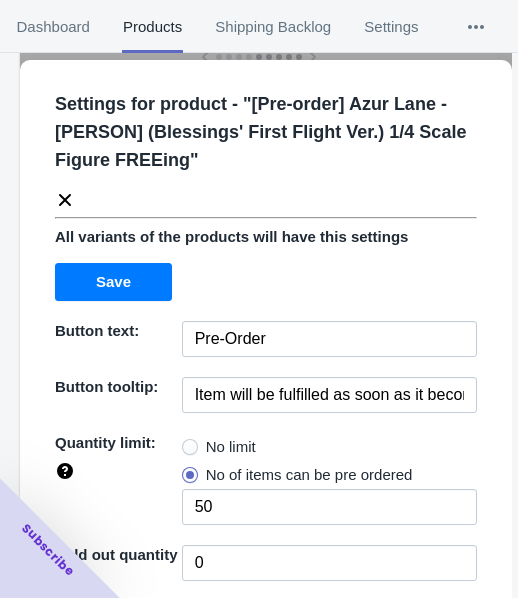 click on "No limit" at bounding box center (231, 447) 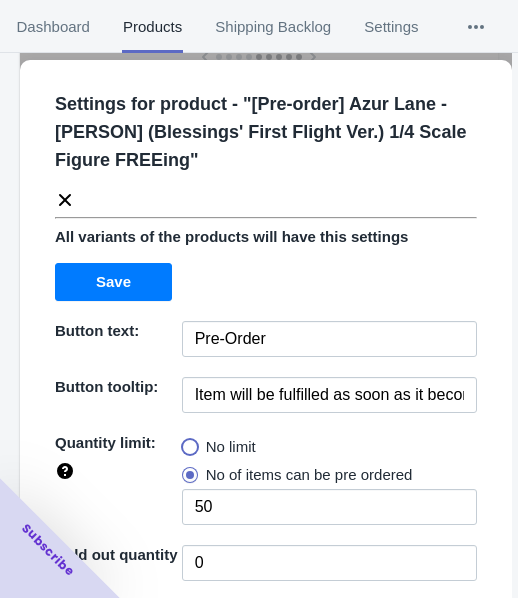 radio on "true" 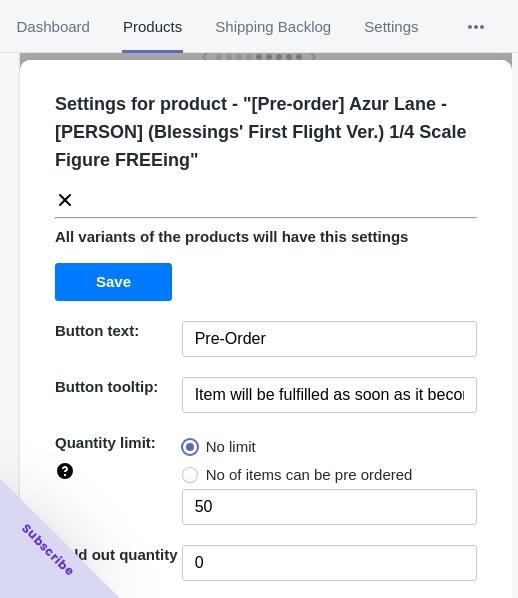 type 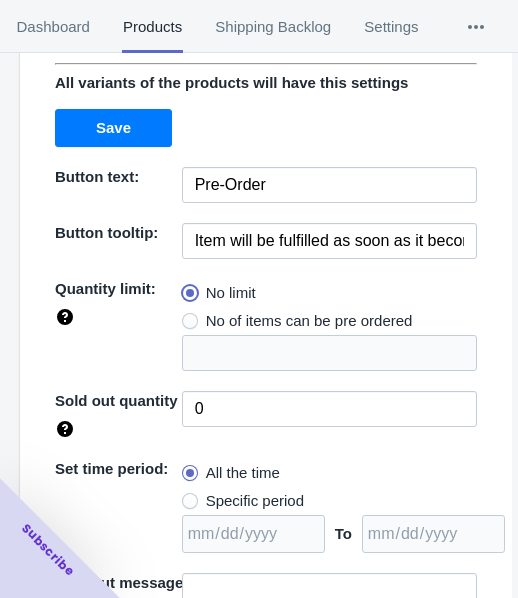 scroll, scrollTop: 290, scrollLeft: 0, axis: vertical 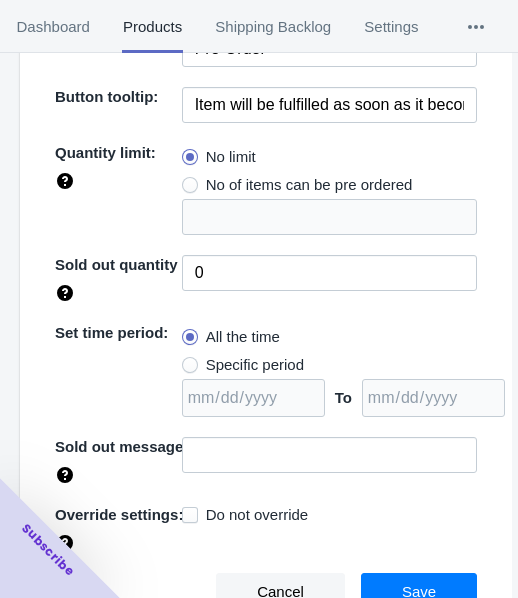 click on "Specific period" at bounding box center (255, 365) 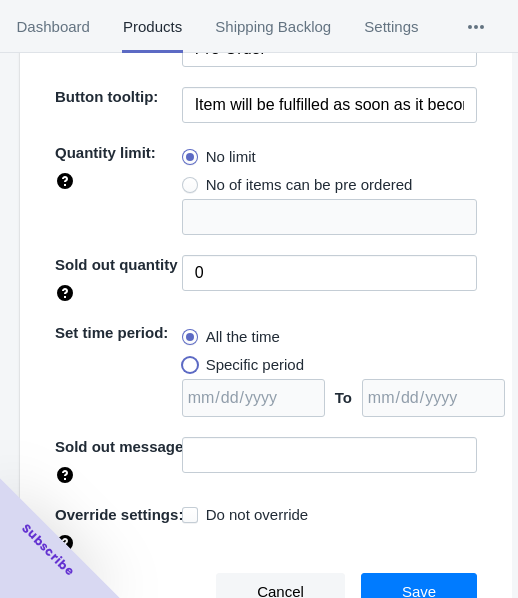radio on "true" 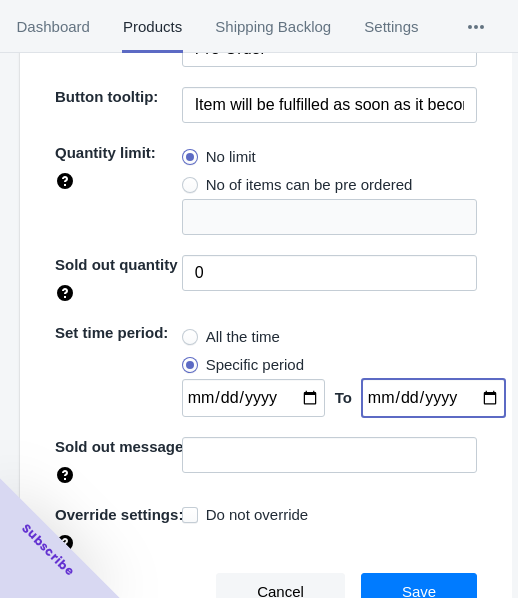 click at bounding box center [433, 398] 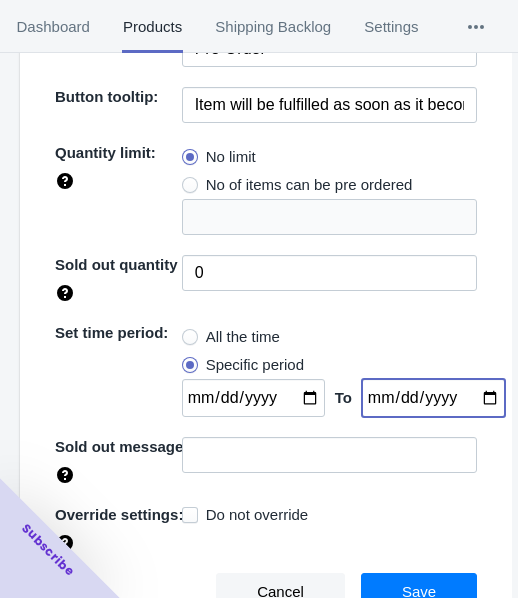 type on "[DATE]" 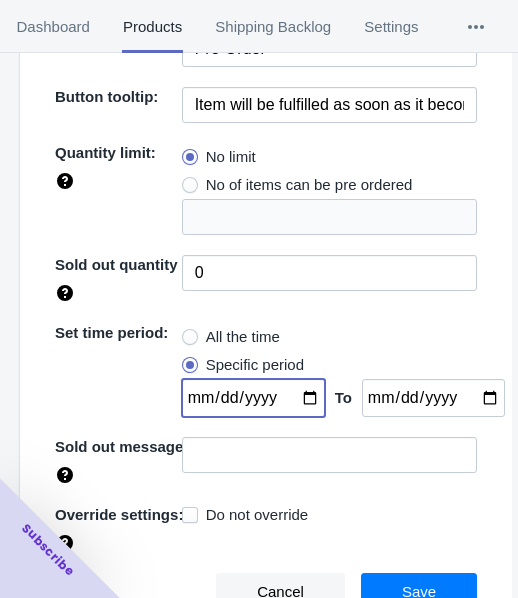 click at bounding box center [253, 398] 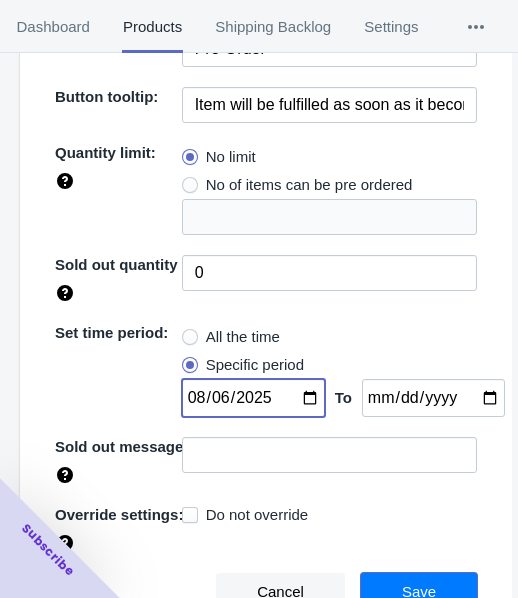 click on "Save" at bounding box center (419, 592) 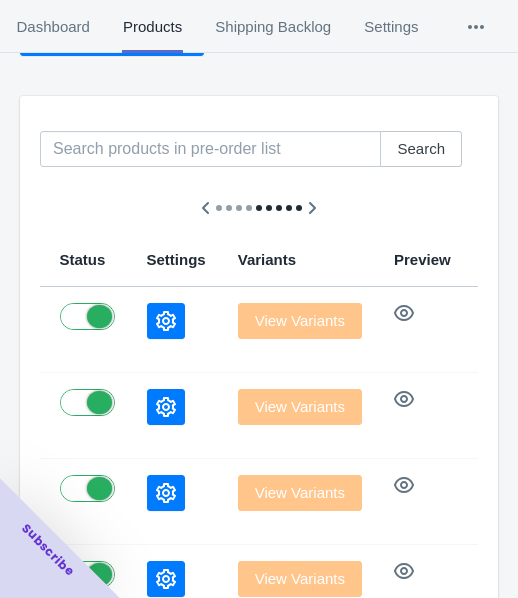 scroll, scrollTop: 0, scrollLeft: 0, axis: both 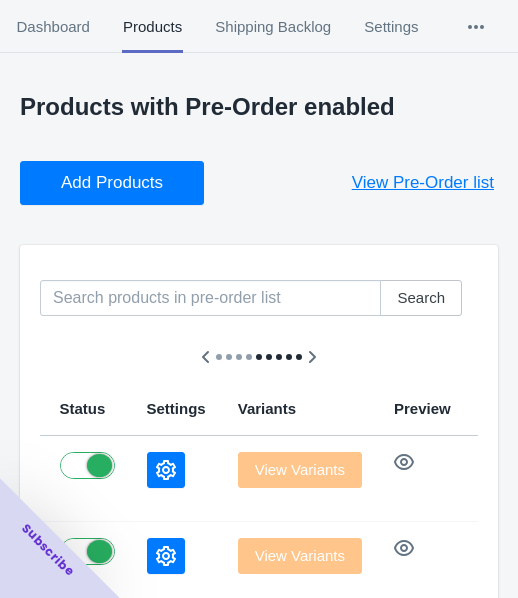 click on "Add Products" at bounding box center [112, 183] 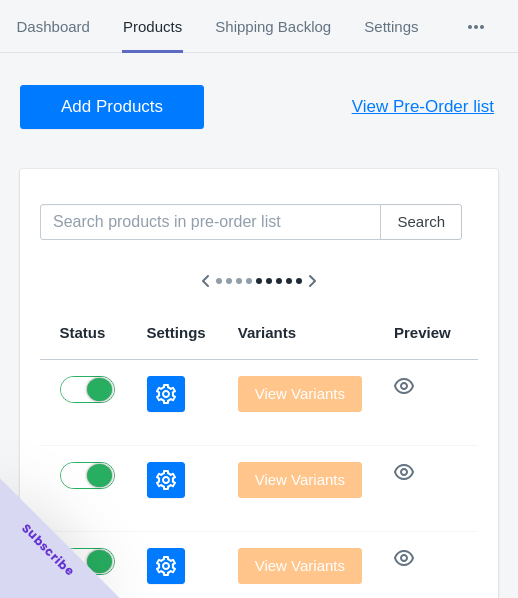 scroll, scrollTop: 300, scrollLeft: 0, axis: vertical 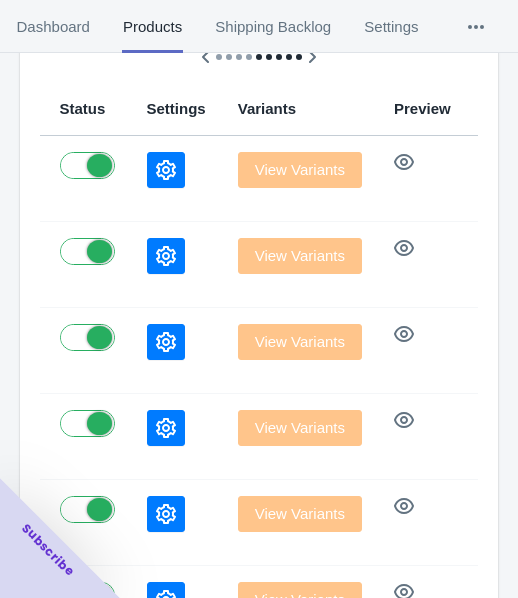 click at bounding box center (166, 170) 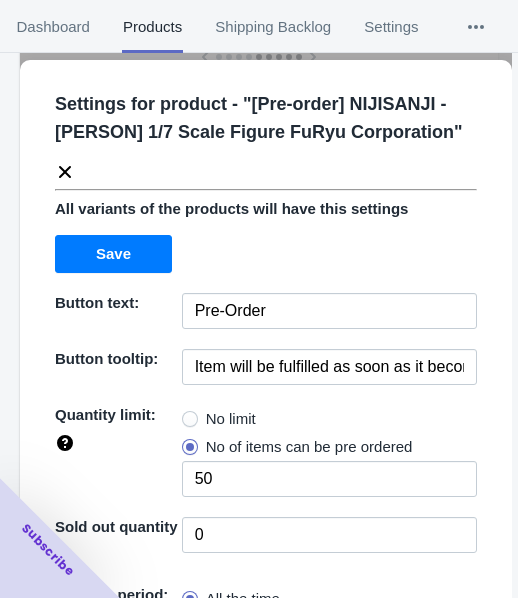 click on "No limit" at bounding box center [231, 419] 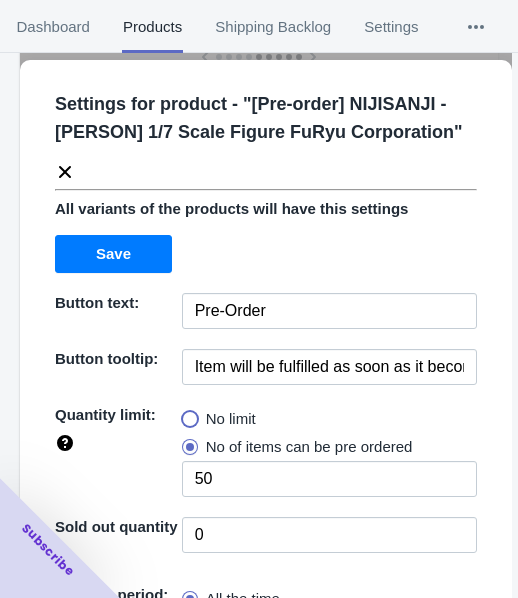 radio on "true" 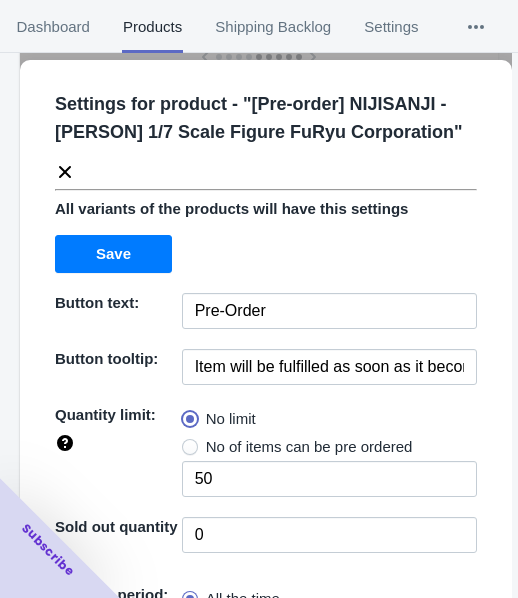type 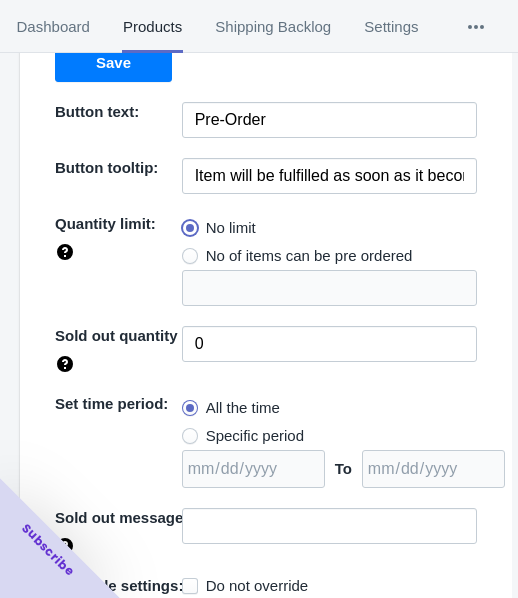 scroll, scrollTop: 262, scrollLeft: 0, axis: vertical 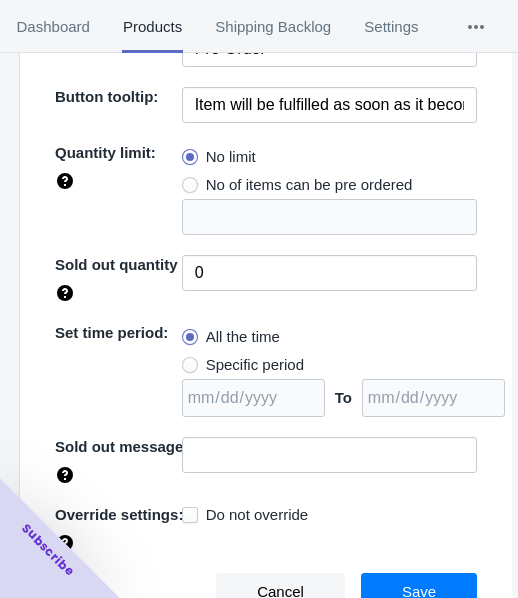 click on "Specific period" at bounding box center [255, 365] 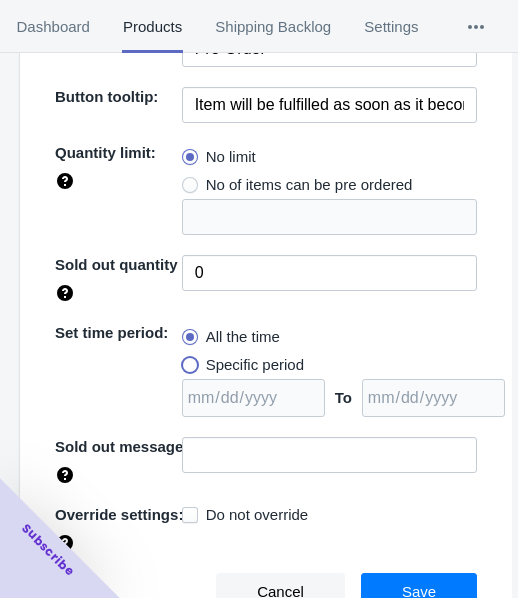 radio on "true" 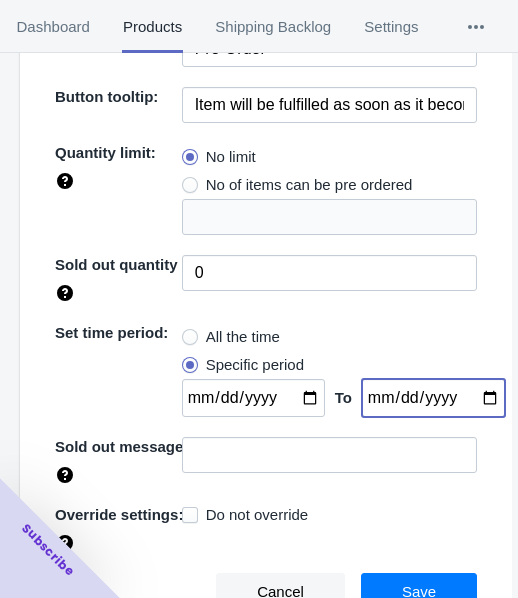 click at bounding box center (433, 398) 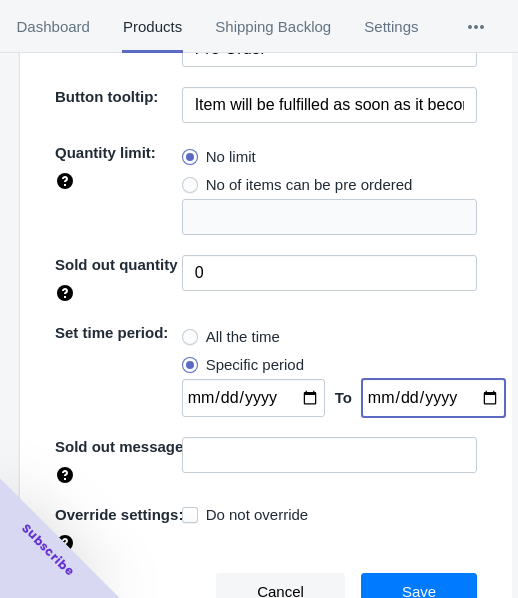 type on "[DATE]" 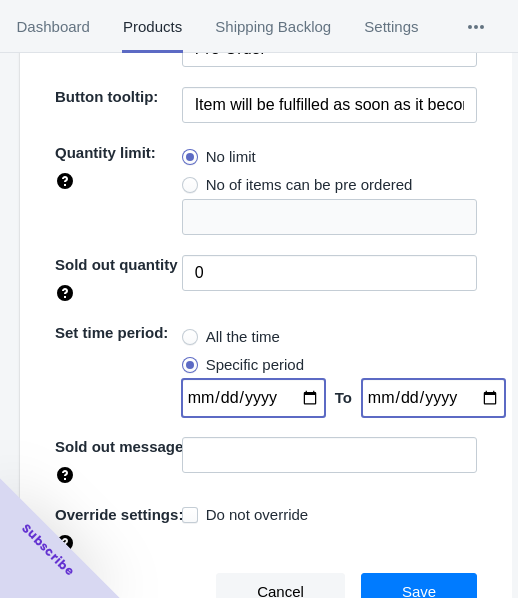 click at bounding box center [253, 398] 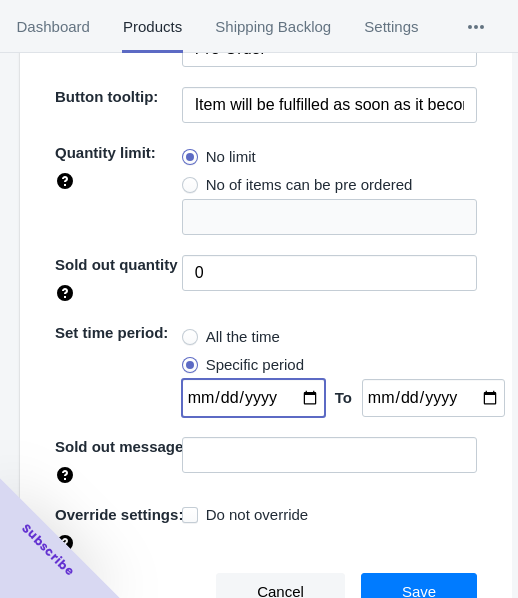 type on "2025-08-06" 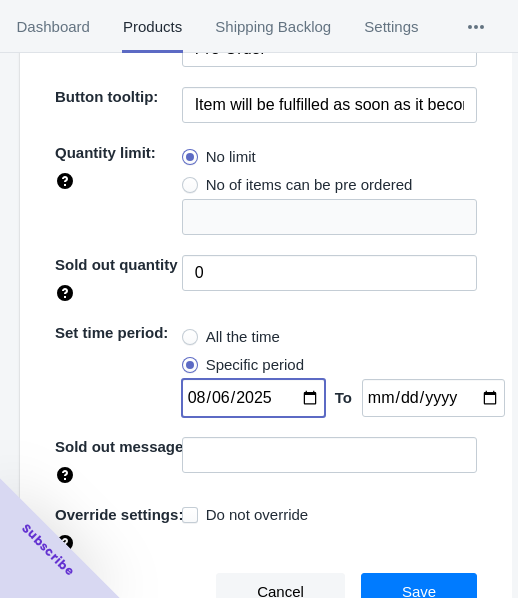 click on "Save" at bounding box center [419, 592] 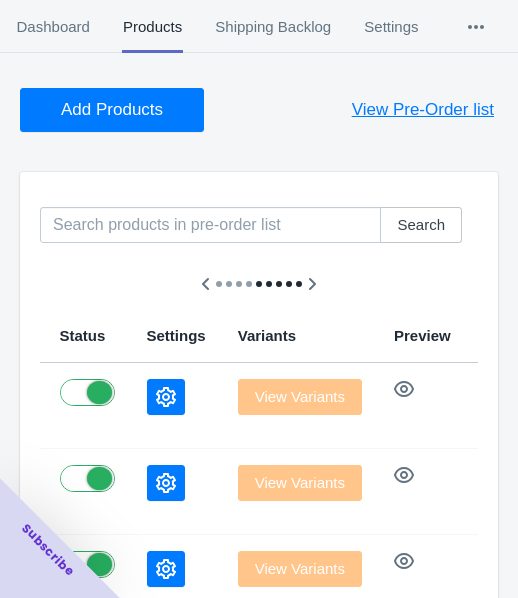 scroll, scrollTop: 0, scrollLeft: 0, axis: both 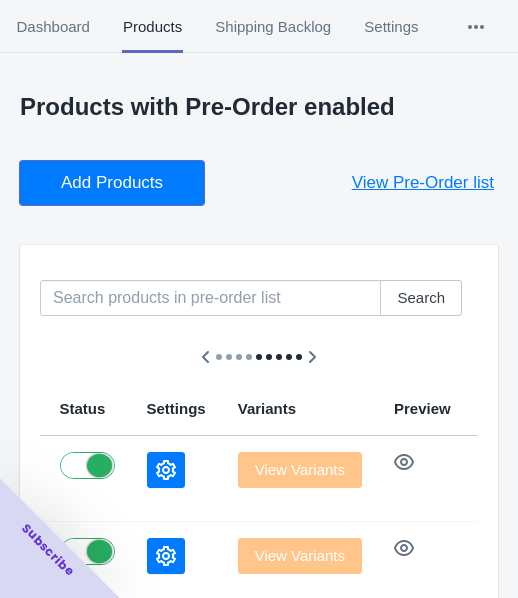 click on "Add Products" at bounding box center [112, 183] 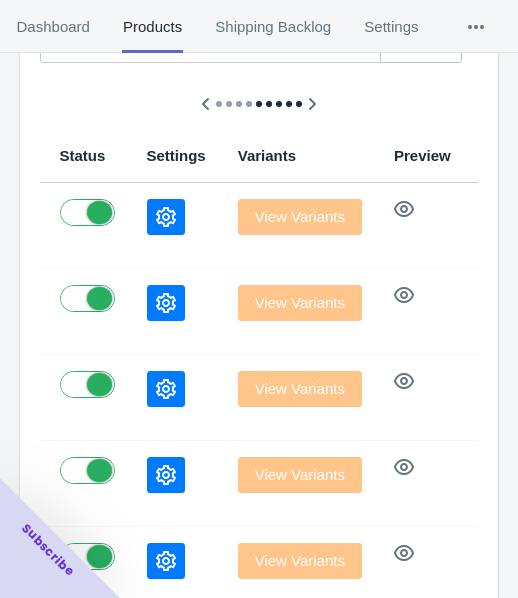 scroll, scrollTop: 300, scrollLeft: 0, axis: vertical 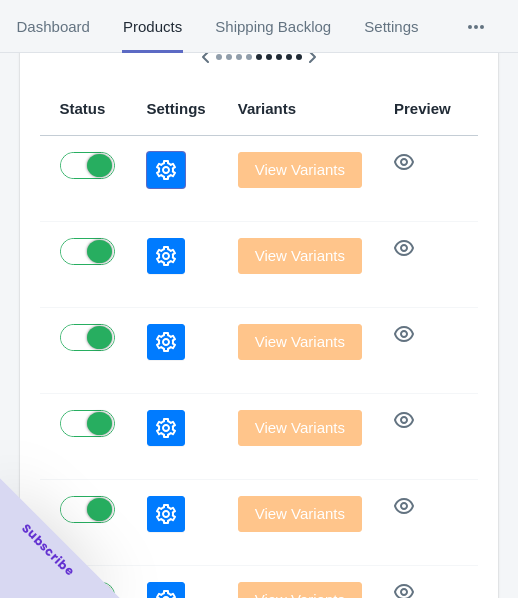 click at bounding box center (166, 170) 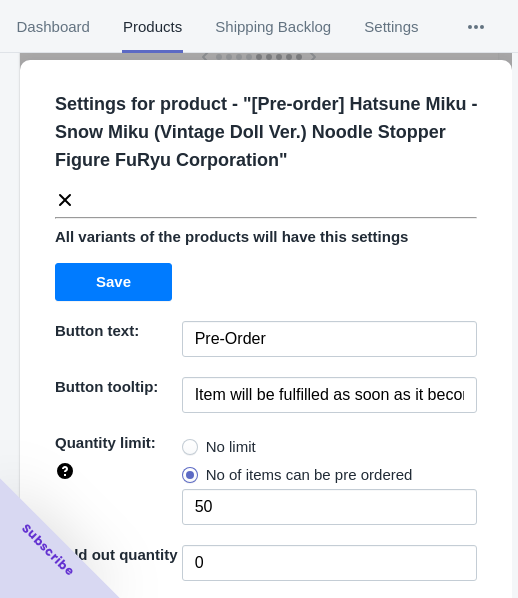 click on "No limit" at bounding box center (231, 447) 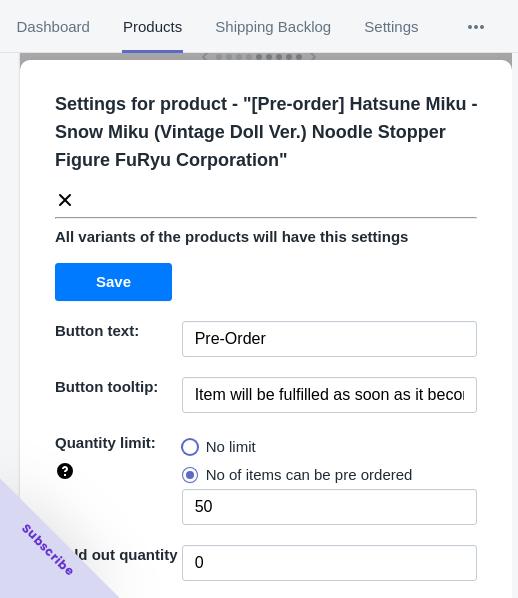 click on "No limit" at bounding box center [187, 442] 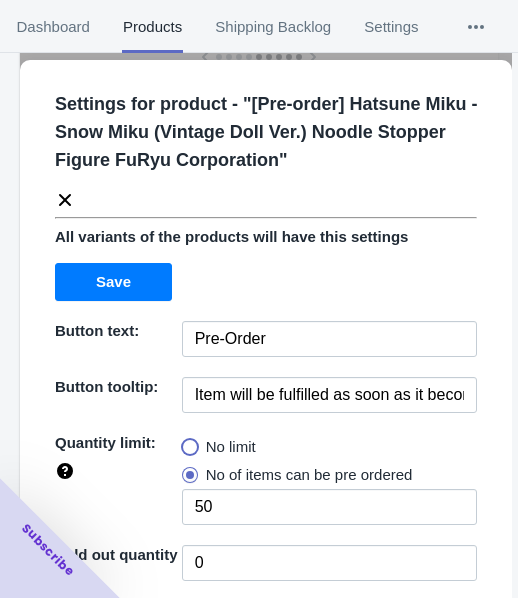 radio on "true" 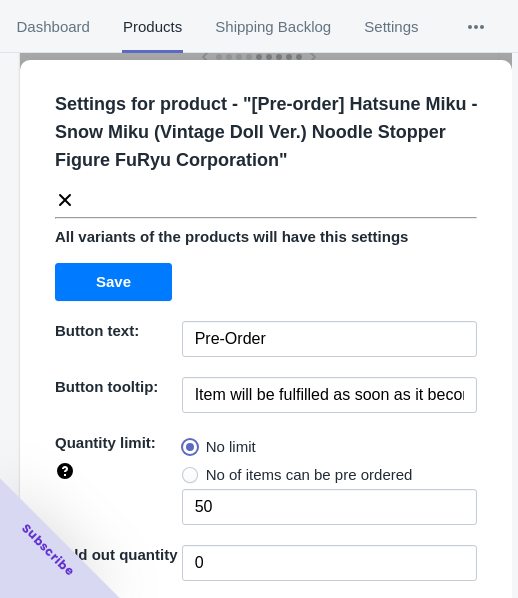 type 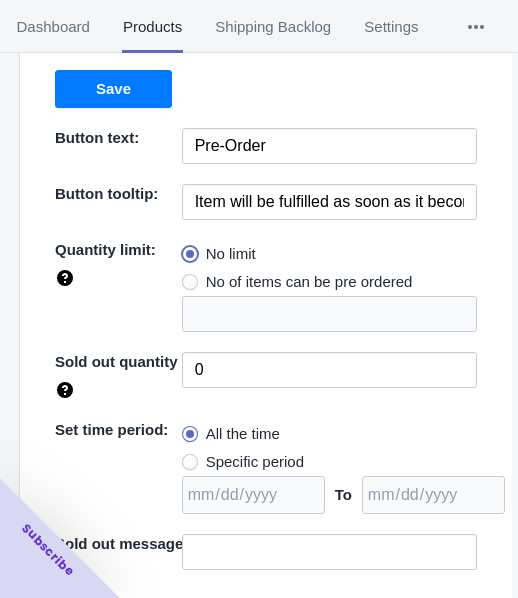 scroll, scrollTop: 290, scrollLeft: 0, axis: vertical 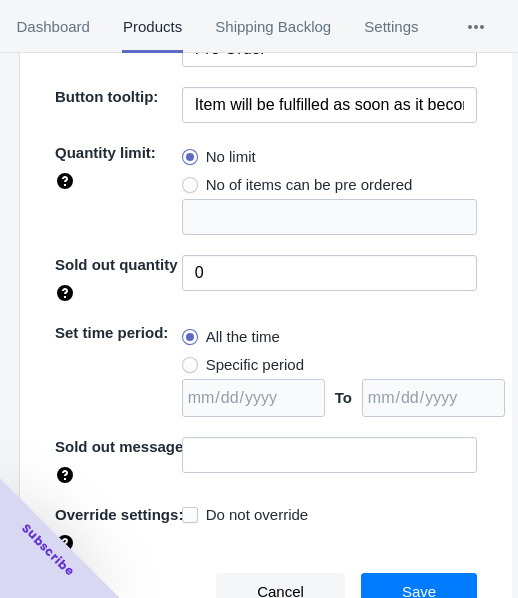 click on "Specific period" at bounding box center [255, 365] 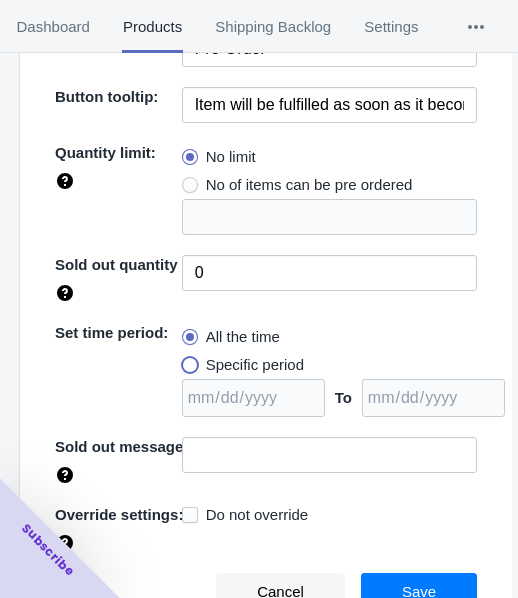 radio on "true" 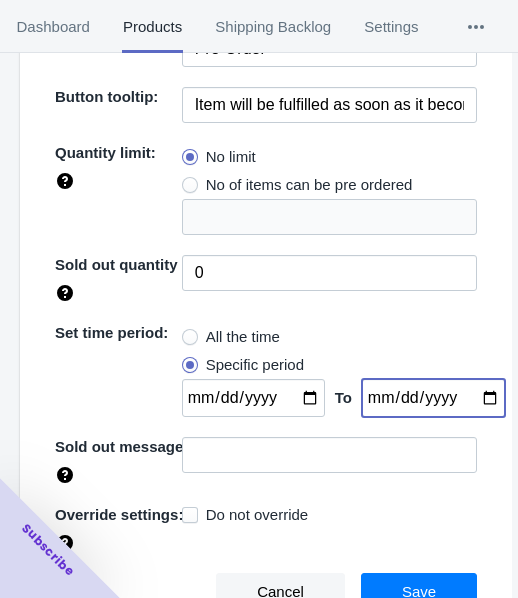 drag, startPoint x: 466, startPoint y: 402, endPoint x: 458, endPoint y: 389, distance: 15.264338 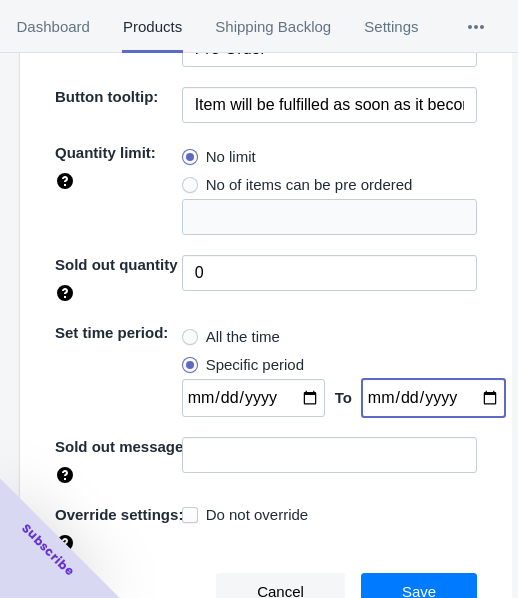 type on "[DATE]" 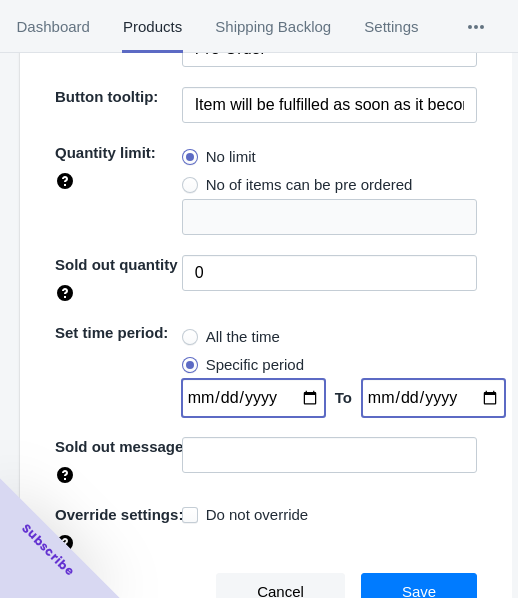 click at bounding box center (253, 398) 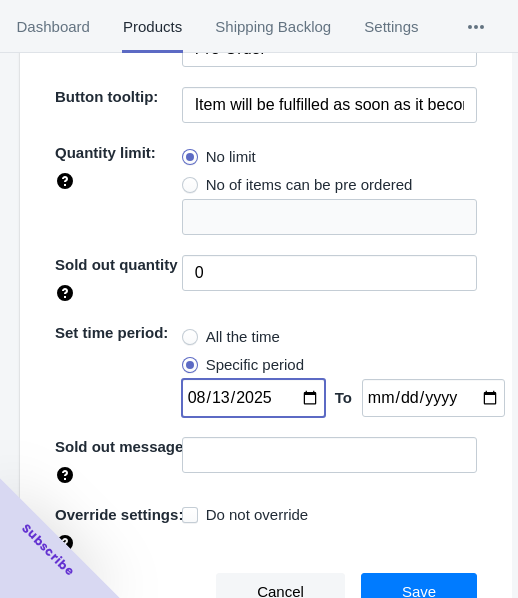 click on "2025-08-13" at bounding box center (253, 398) 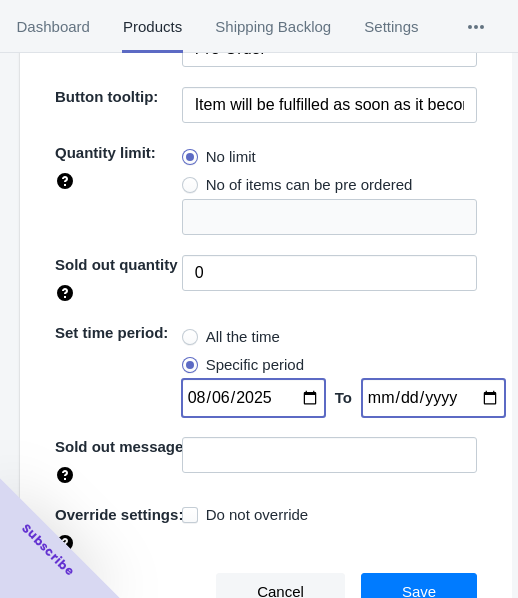 click on "[DATE]" at bounding box center (433, 398) 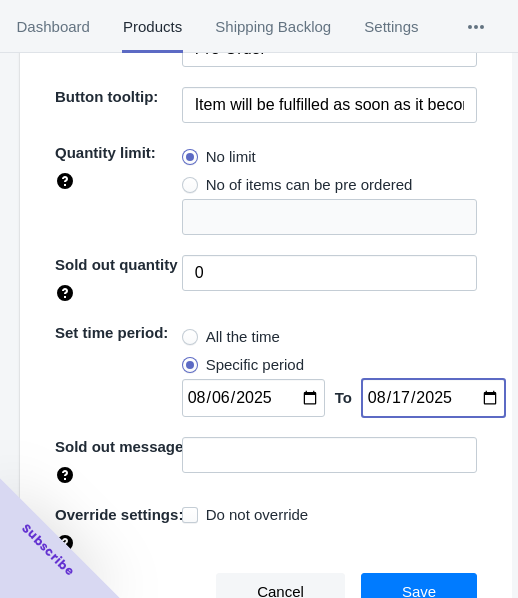 type on "2025-08-17" 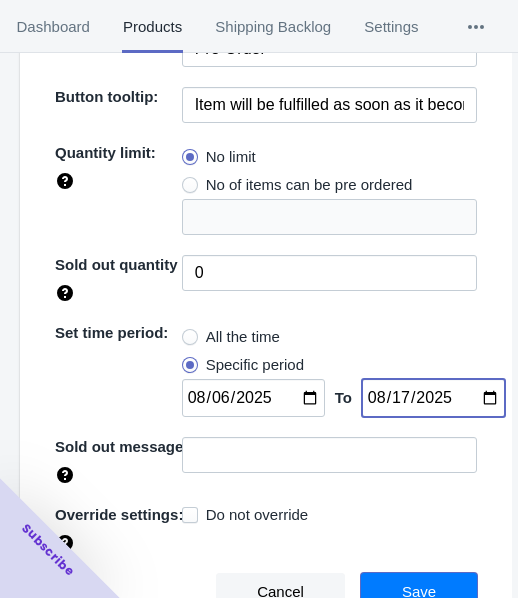 click on "Save" at bounding box center (419, 592) 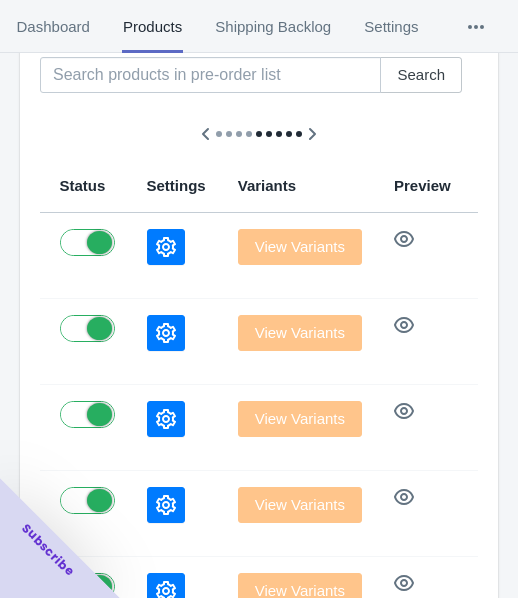 scroll, scrollTop: 0, scrollLeft: 0, axis: both 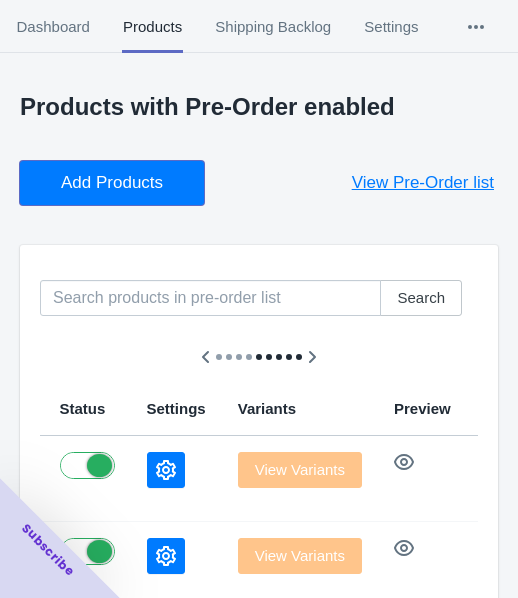 click on "Add Products" at bounding box center [112, 183] 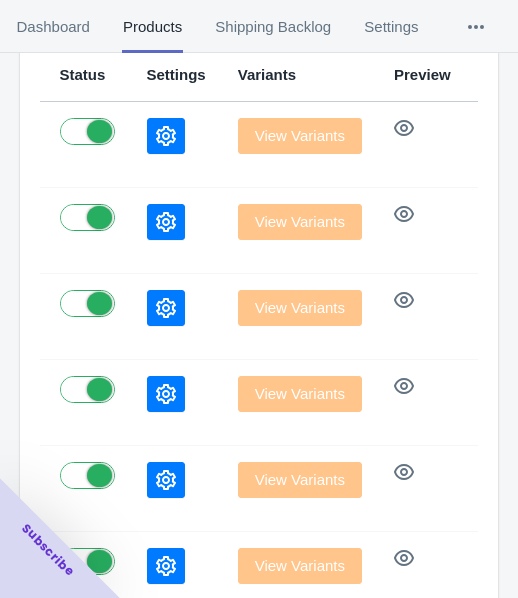 scroll, scrollTop: 300, scrollLeft: 0, axis: vertical 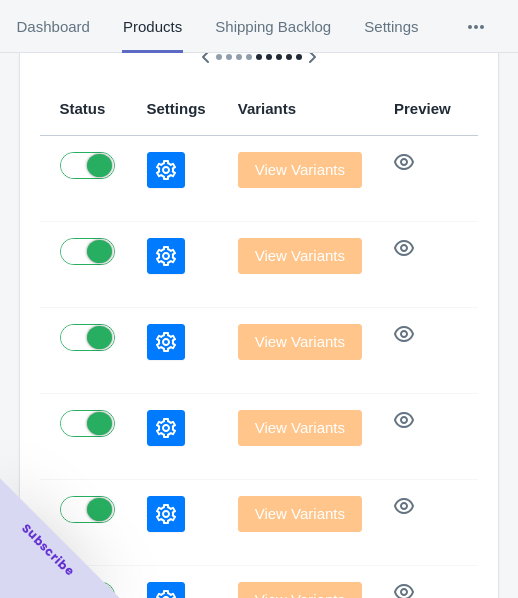 click 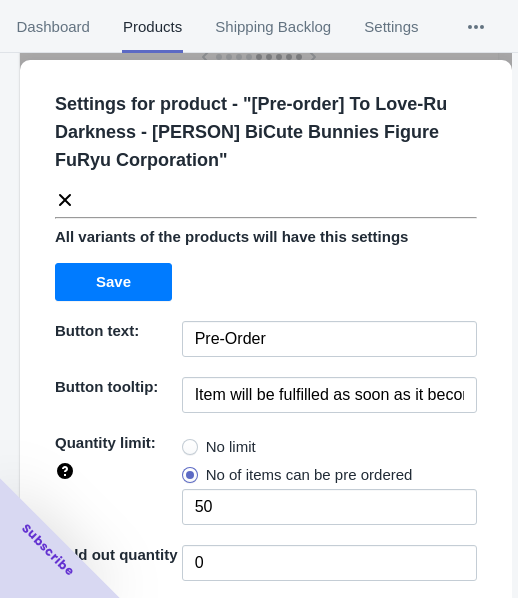 click on "No limit" at bounding box center [231, 447] 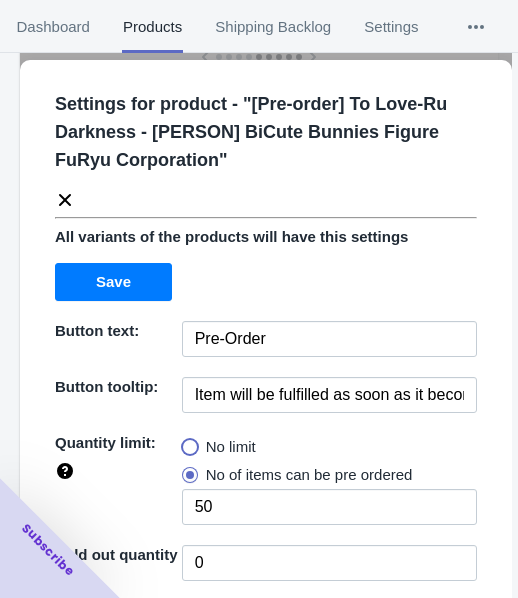 click on "No limit" at bounding box center (187, 442) 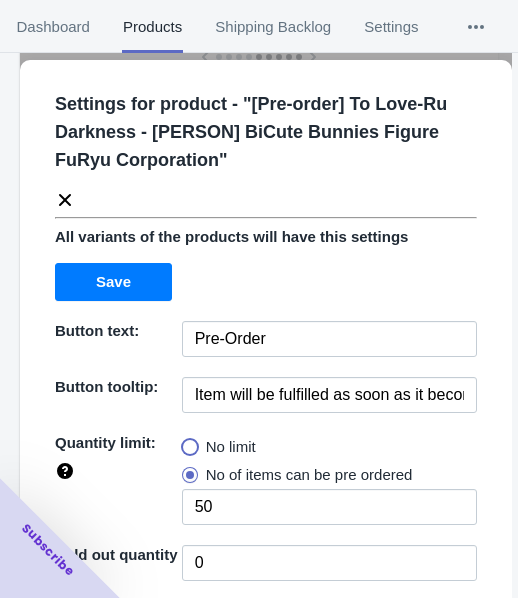 radio on "true" 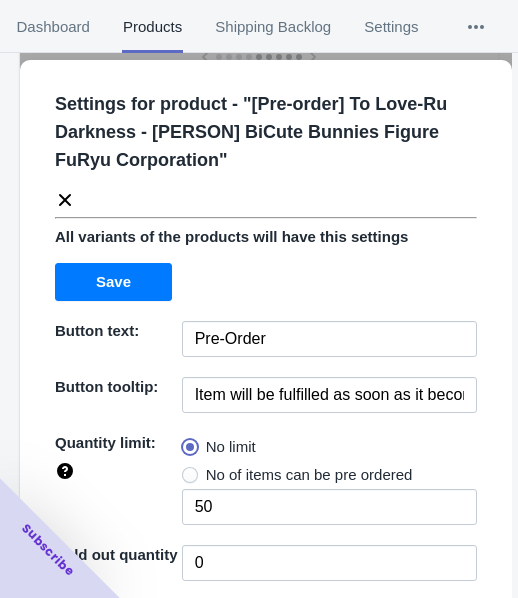type 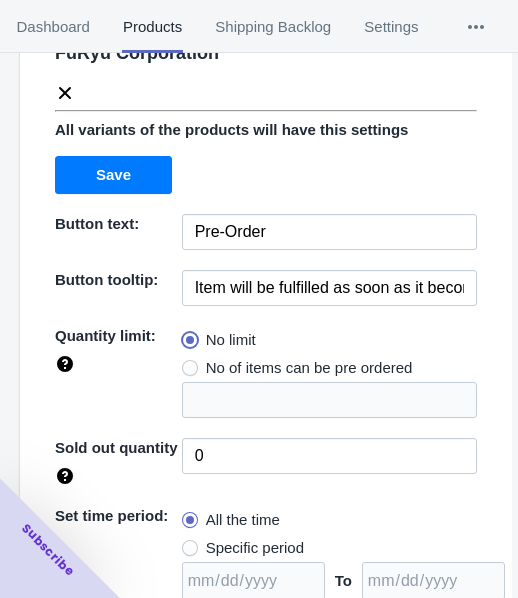 scroll, scrollTop: 290, scrollLeft: 0, axis: vertical 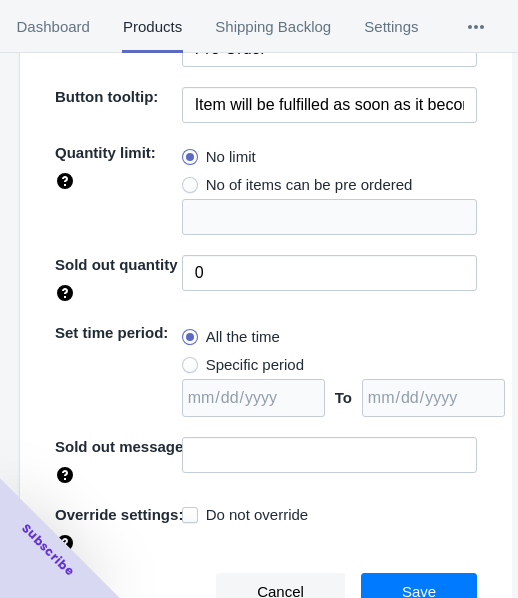 click on "Specific period" at bounding box center (255, 365) 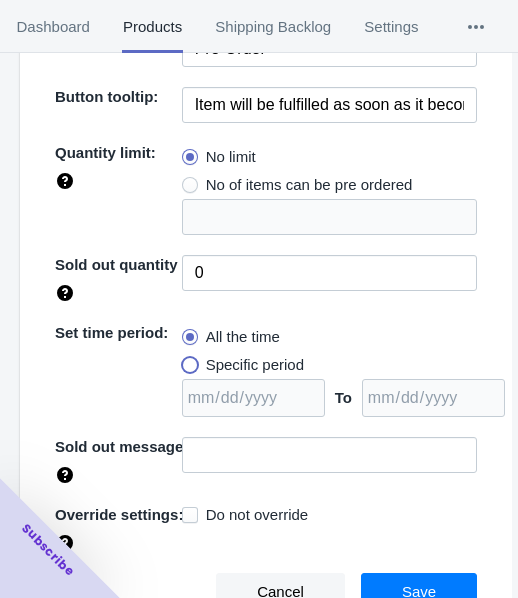 click on "Specific period" at bounding box center [187, 360] 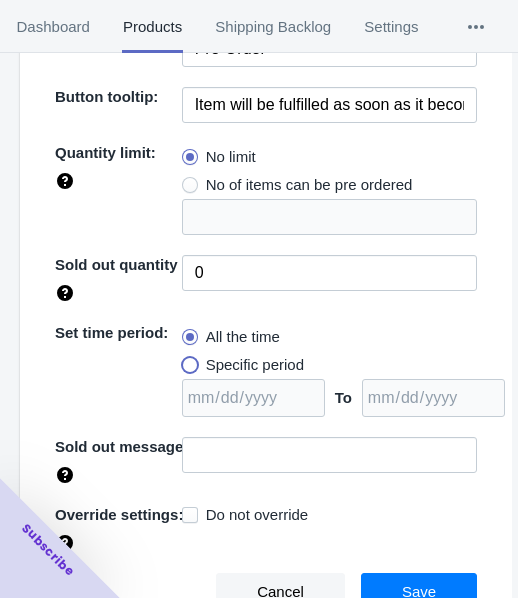 radio on "true" 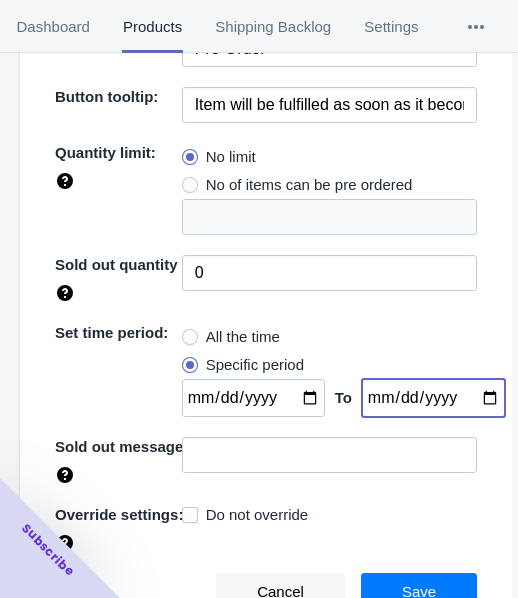 click at bounding box center [433, 398] 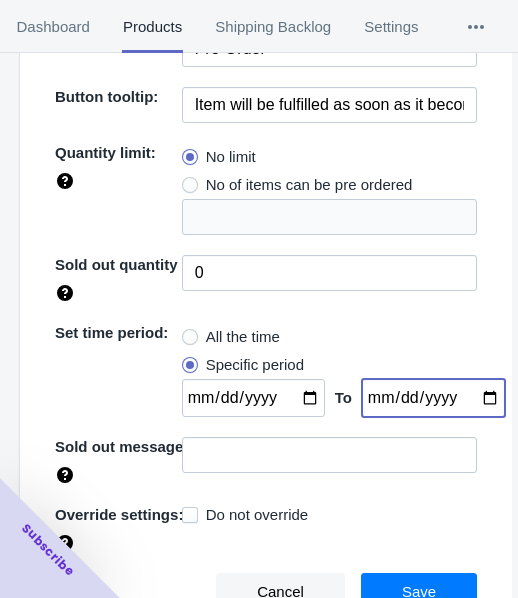type on "2025-08-17" 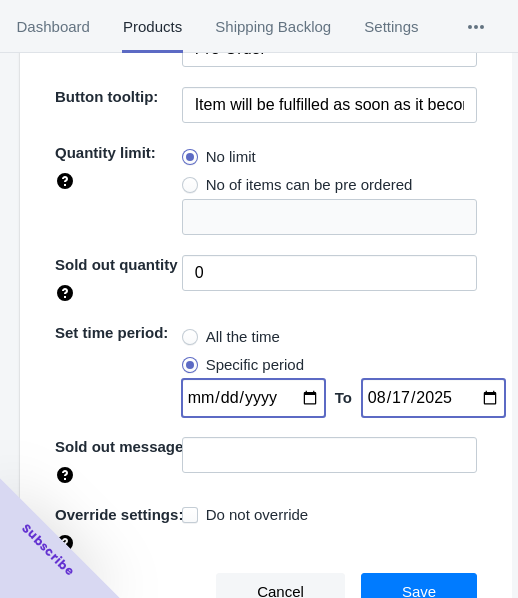 click at bounding box center (253, 398) 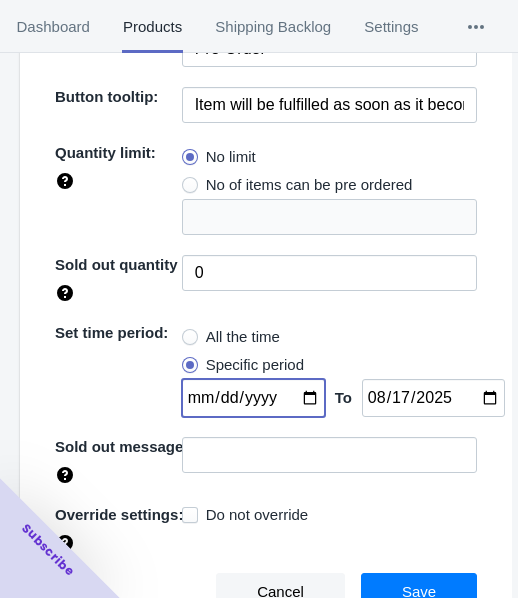 type on "2025-08-06" 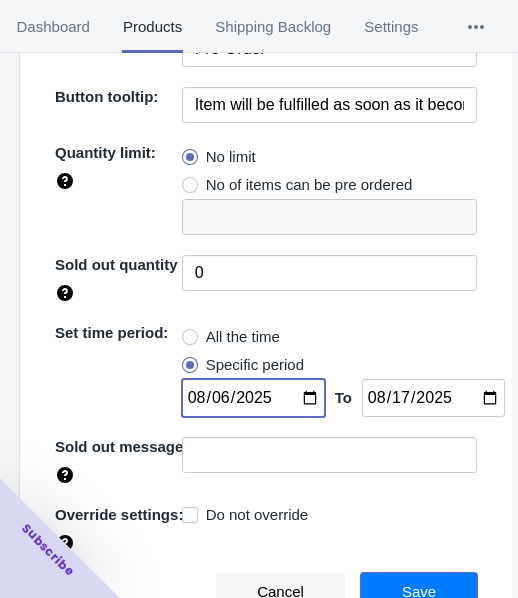 click on "Save" at bounding box center (419, 592) 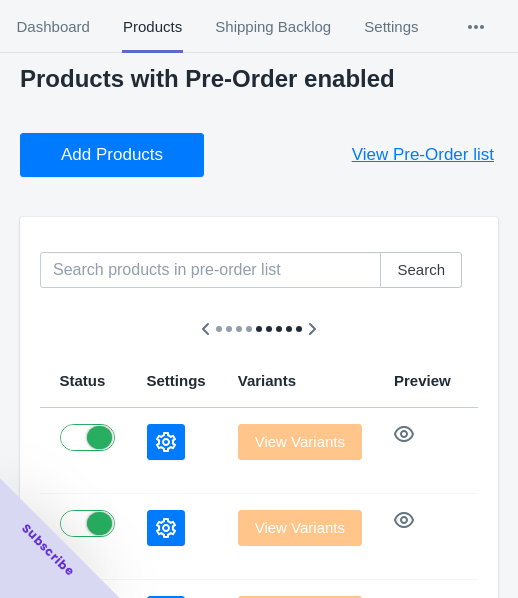 scroll, scrollTop: 0, scrollLeft: 0, axis: both 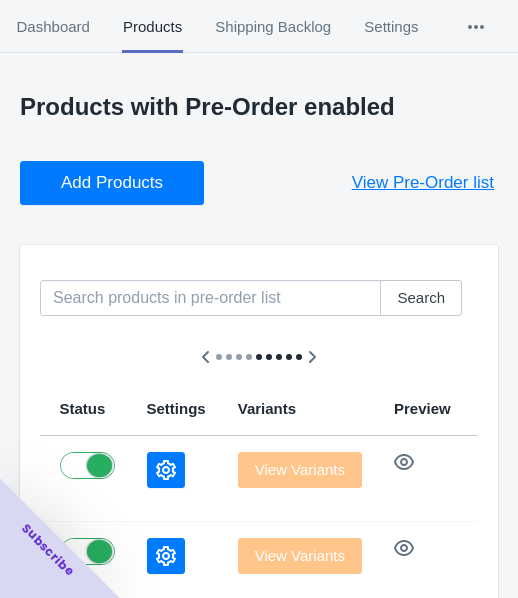 click on "Add Products" at bounding box center [112, 183] 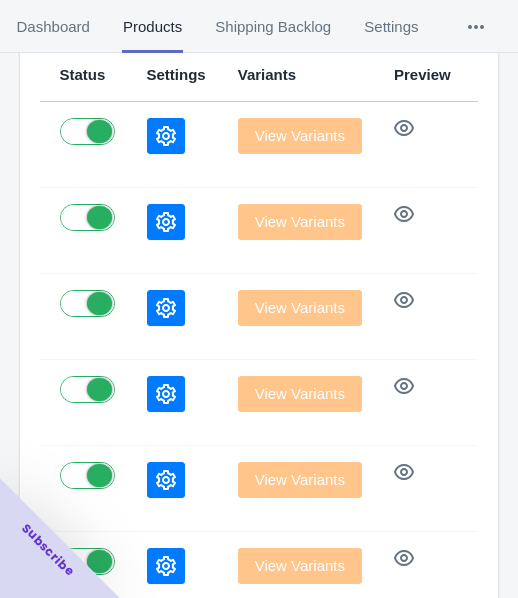 scroll, scrollTop: 300, scrollLeft: 0, axis: vertical 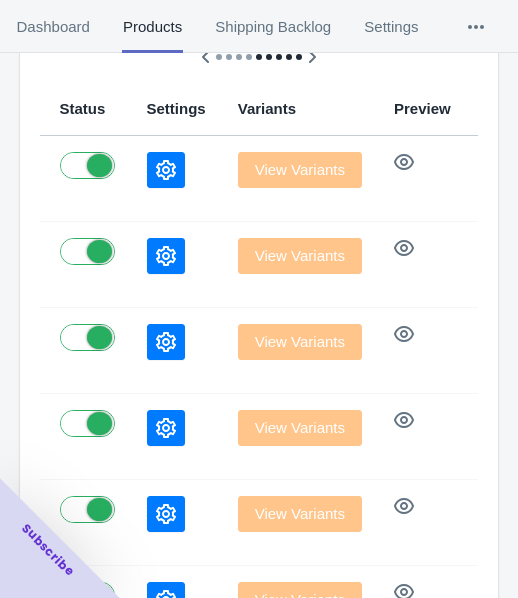click at bounding box center [166, 170] 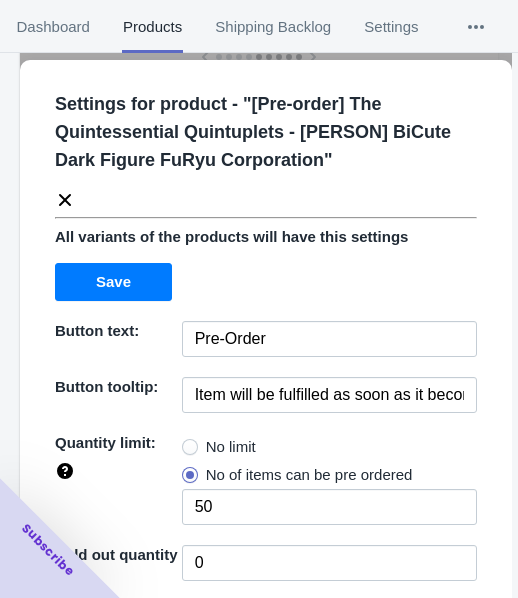 drag, startPoint x: 201, startPoint y: 436, endPoint x: 218, endPoint y: 410, distance: 31.06445 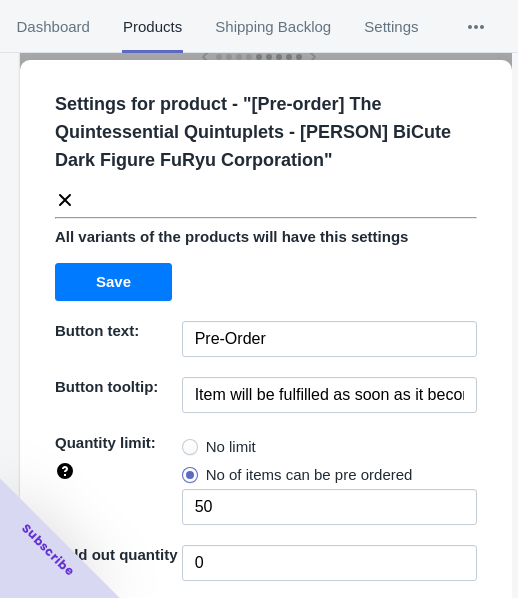 click on "No limit" at bounding box center (231, 447) 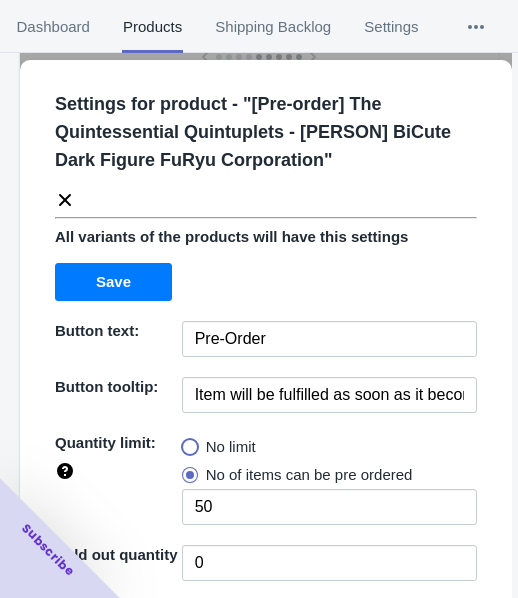 radio on "true" 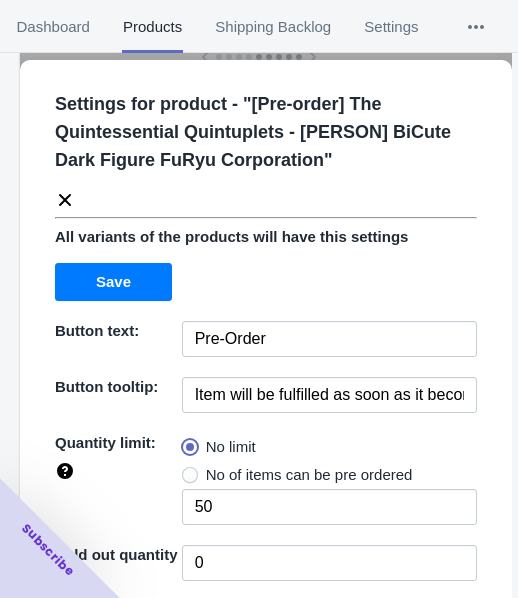 type 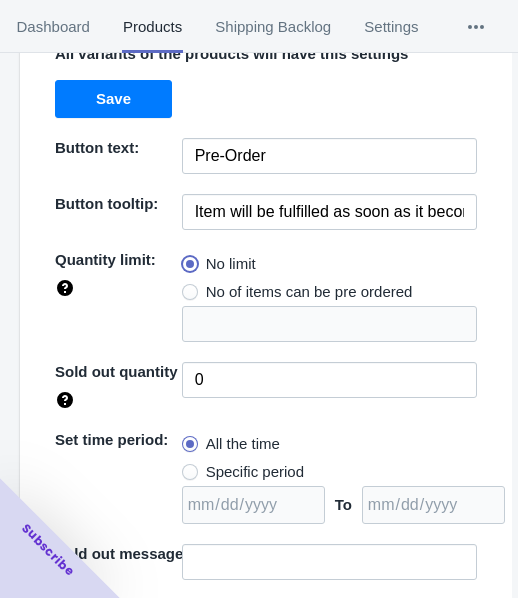 scroll, scrollTop: 290, scrollLeft: 0, axis: vertical 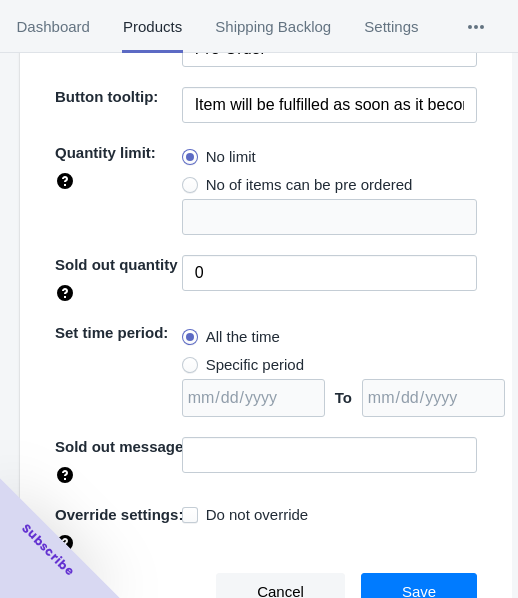 click on "Specific period" at bounding box center (255, 365) 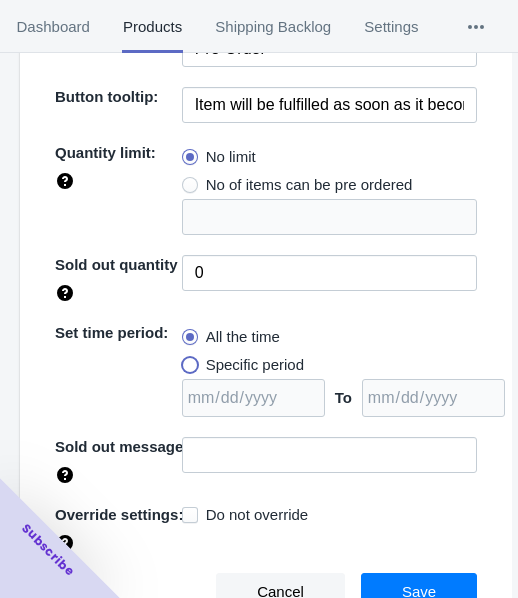 click on "Specific period" at bounding box center (187, 360) 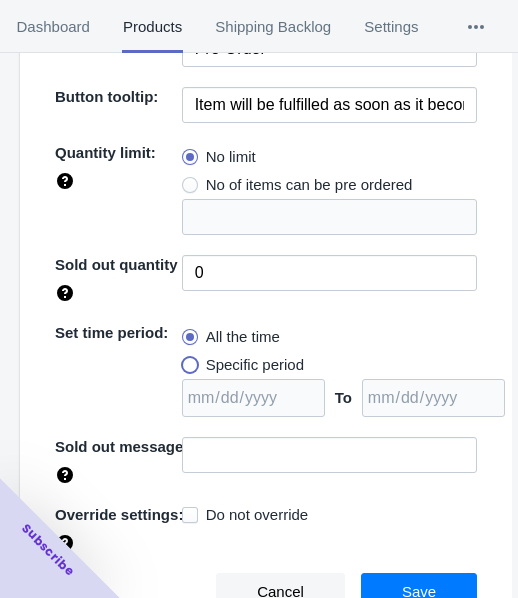 radio on "true" 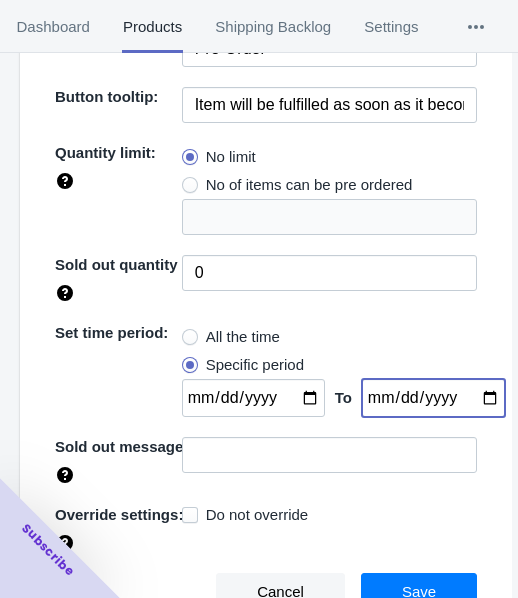 click at bounding box center [433, 398] 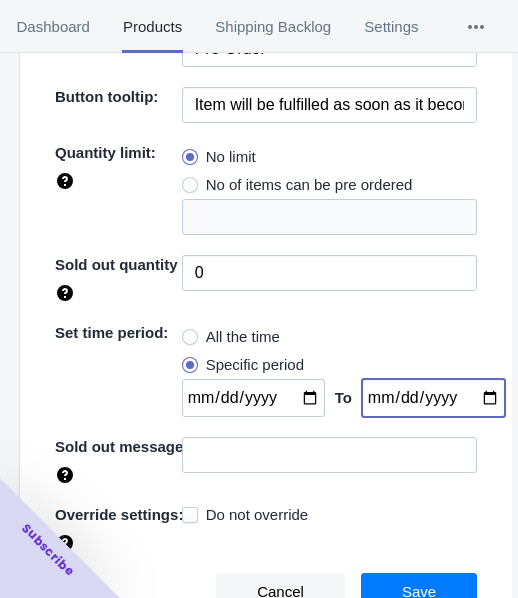 type on "2025-08-17" 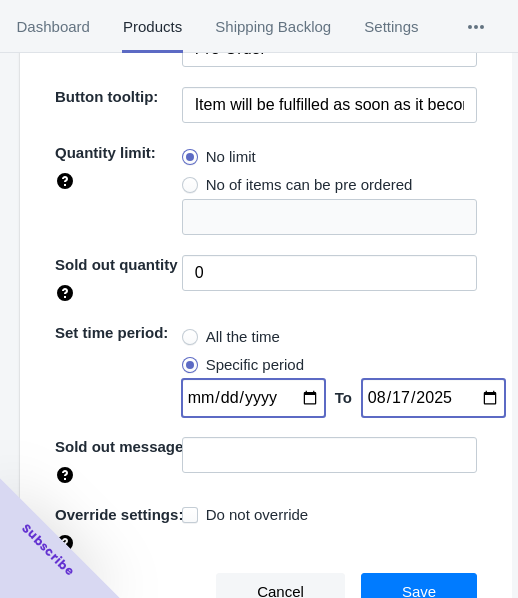 click at bounding box center (253, 398) 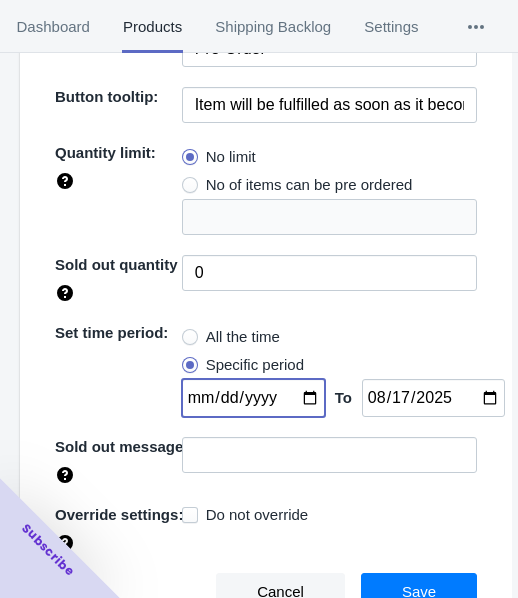 type on "2025-08-06" 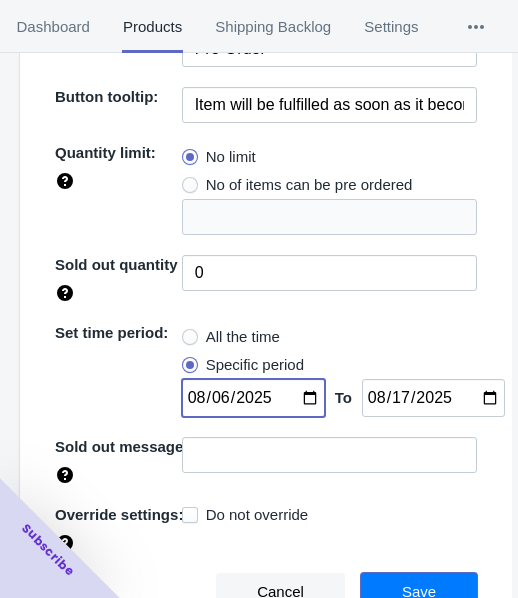 click on "Save" at bounding box center (419, 592) 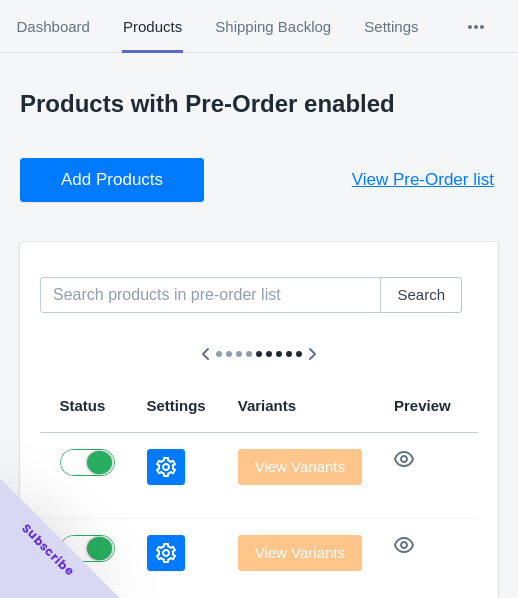 scroll, scrollTop: 0, scrollLeft: 0, axis: both 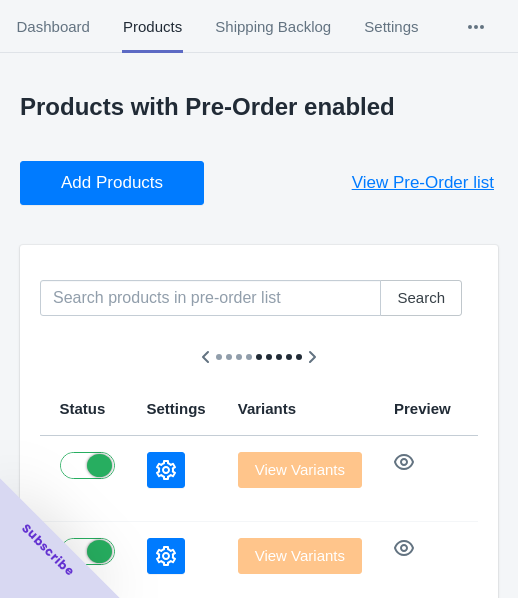 click on "Add Products View Pre-Order list" at bounding box center (251, 175) 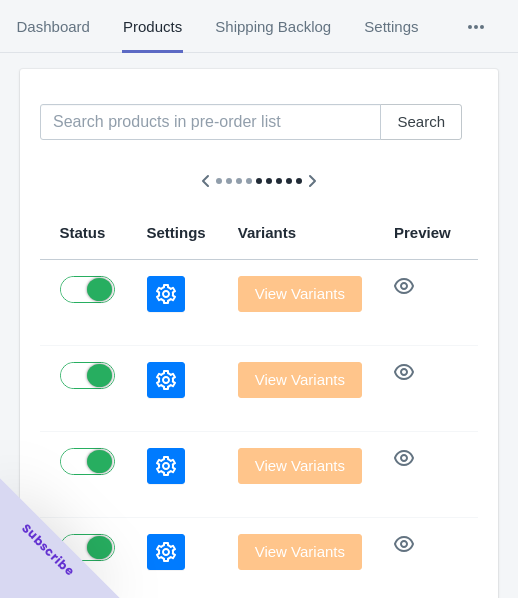 scroll, scrollTop: 200, scrollLeft: 0, axis: vertical 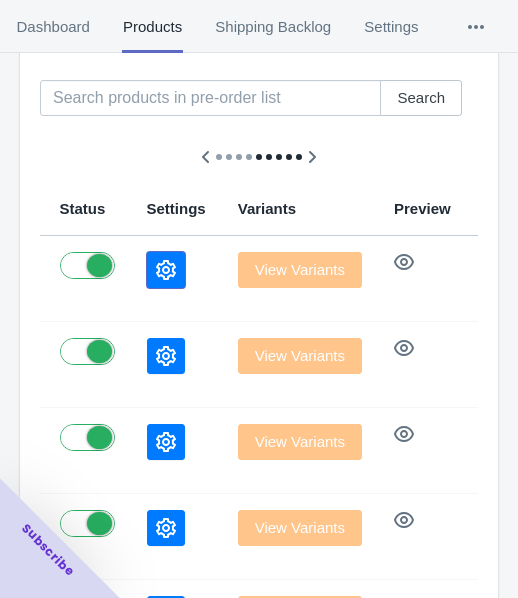 click at bounding box center (166, 270) 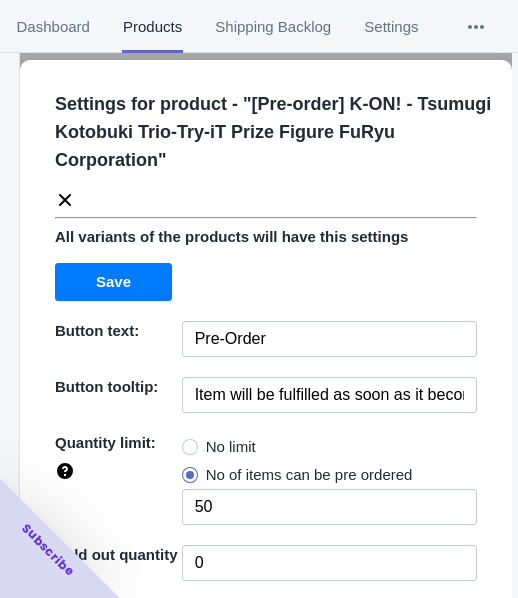 click on "No limit" at bounding box center (231, 447) 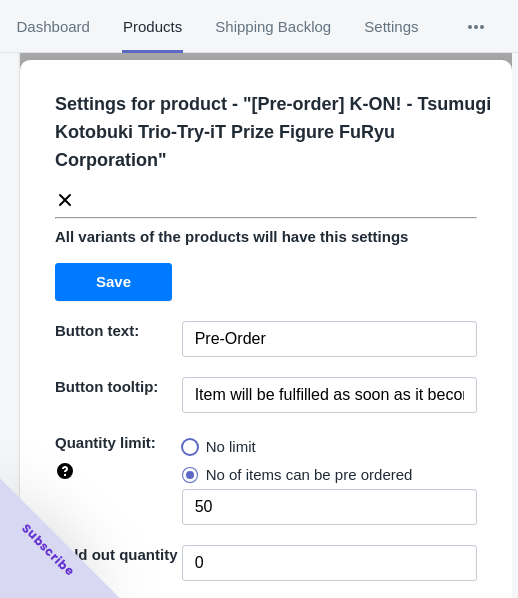 radio on "true" 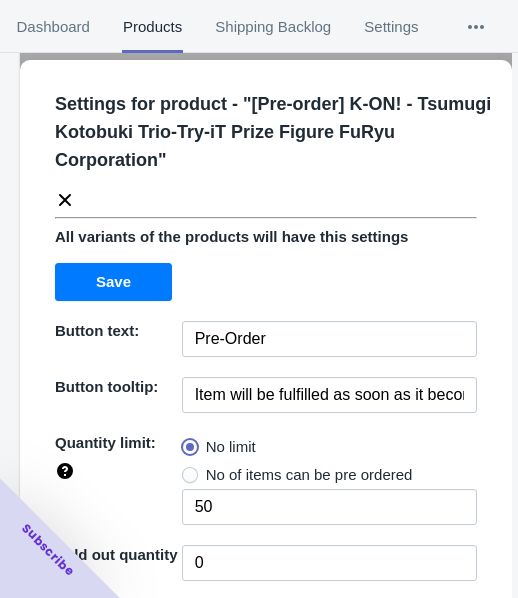 type 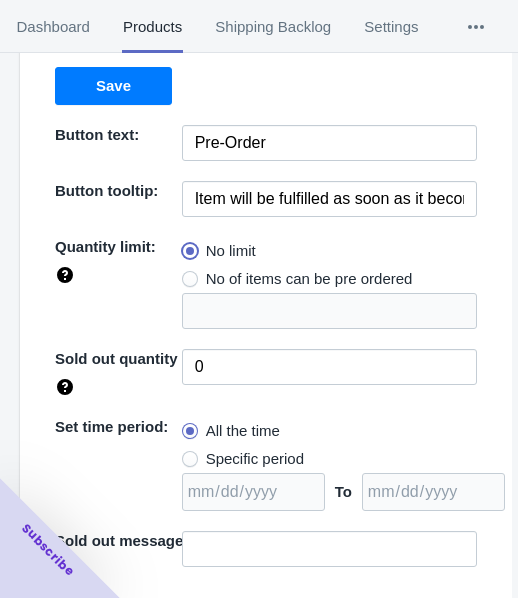 scroll, scrollTop: 290, scrollLeft: 0, axis: vertical 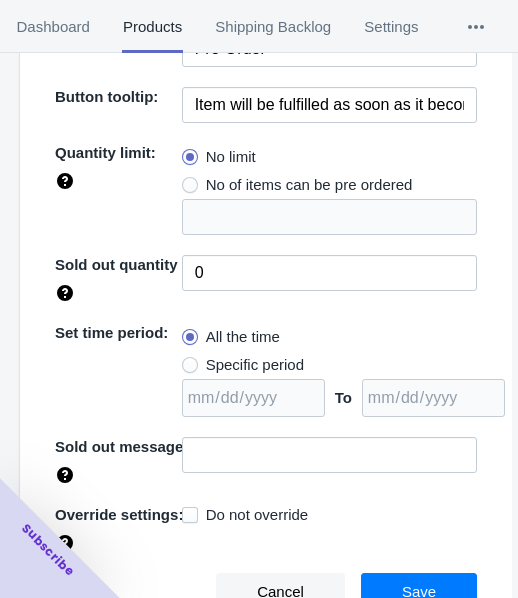 click on "Specific period" at bounding box center [255, 365] 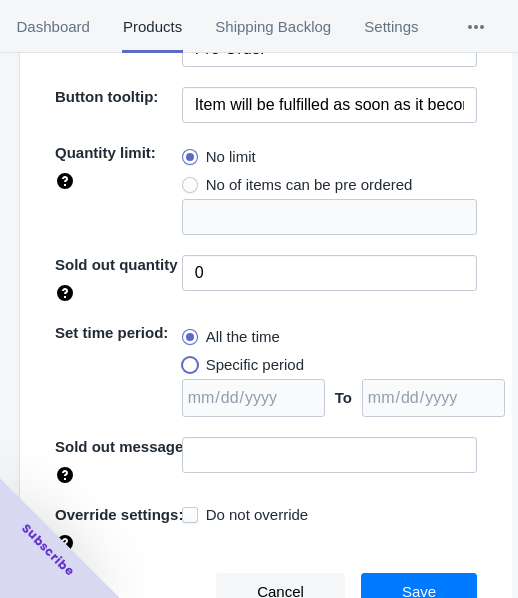 click on "Specific period" at bounding box center [187, 360] 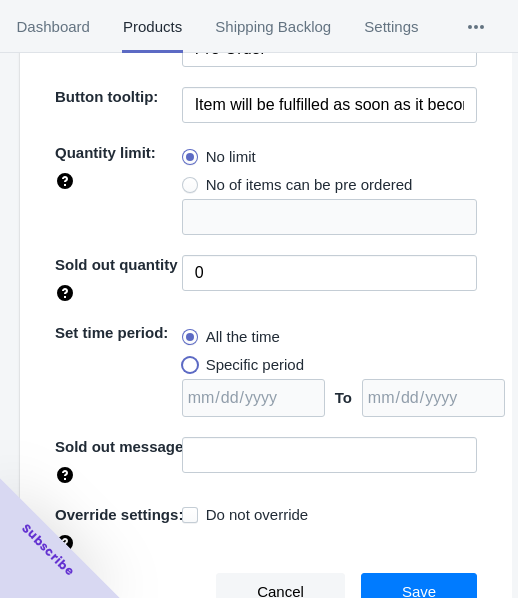 radio on "true" 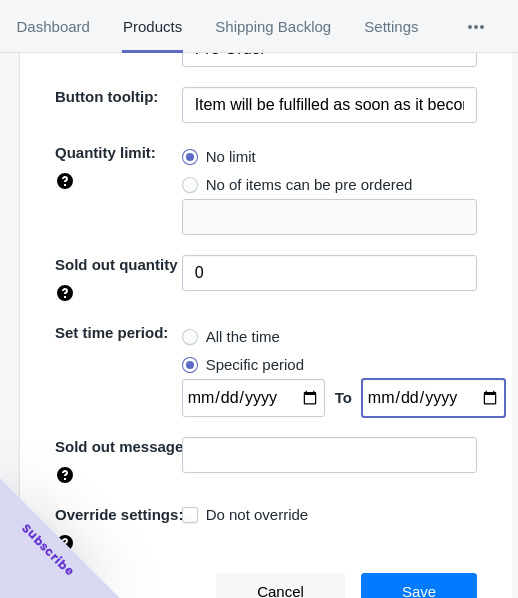 click at bounding box center (433, 398) 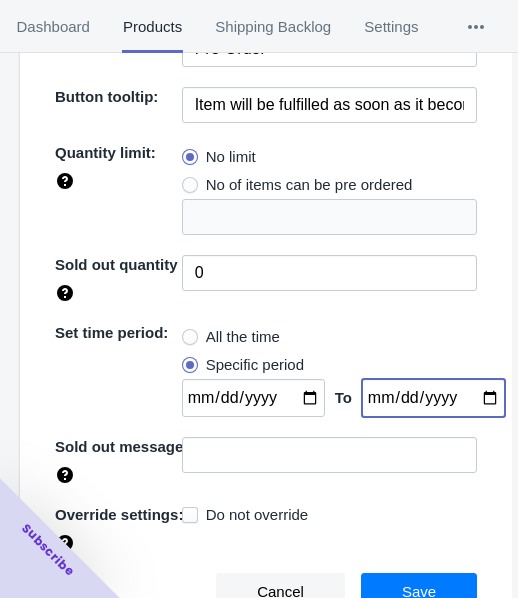 type on "2025-08-17" 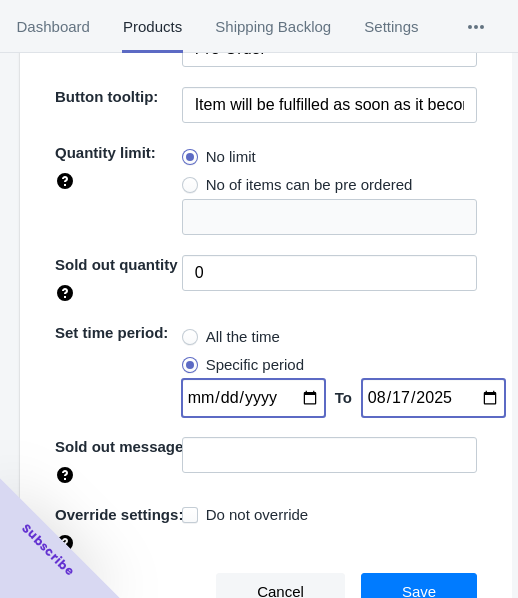 click at bounding box center (253, 398) 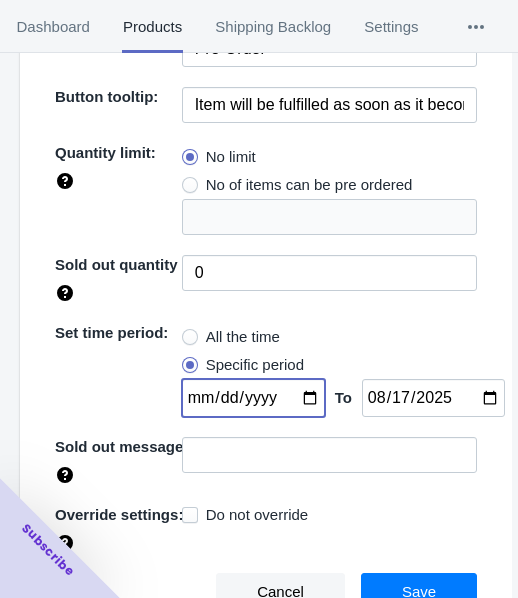 type on "2025-08-06" 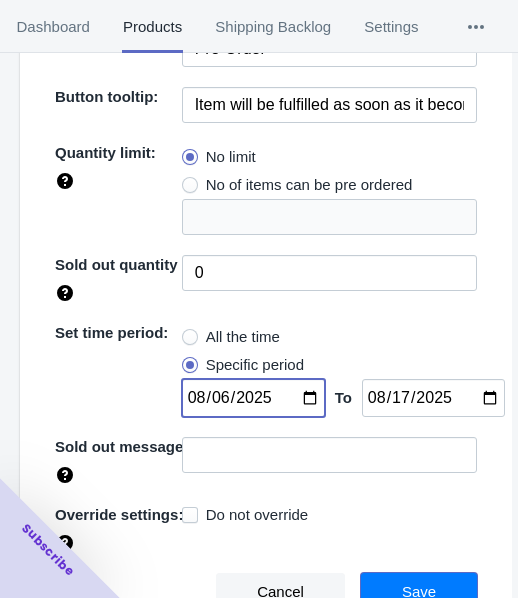 click on "Save" at bounding box center [419, 592] 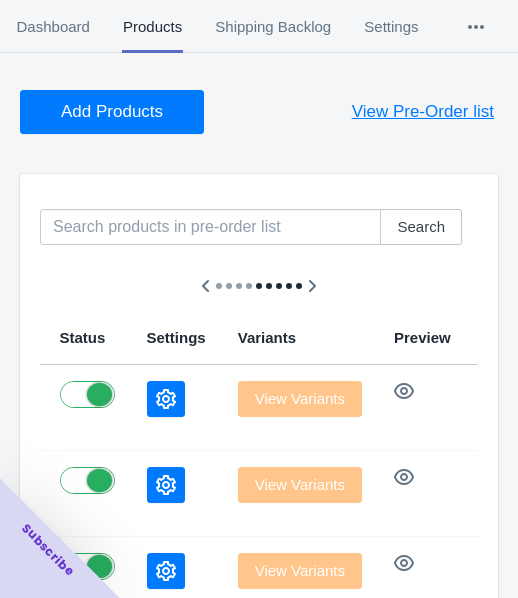 scroll, scrollTop: 0, scrollLeft: 0, axis: both 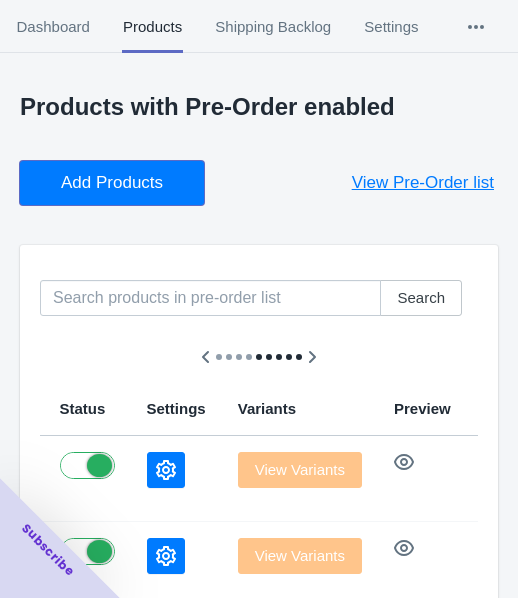 click on "Add Products" at bounding box center (112, 183) 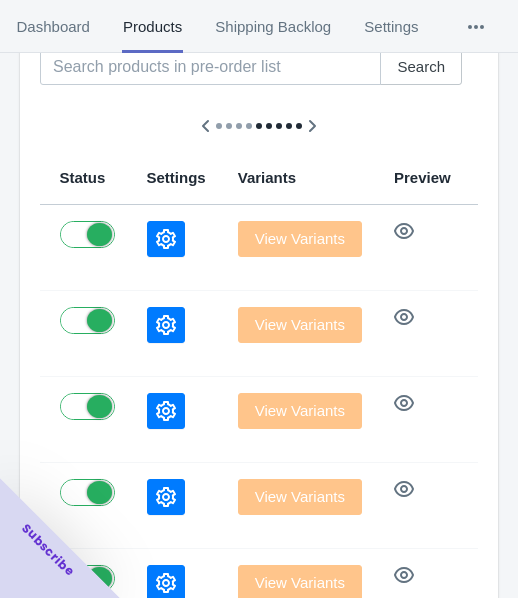 scroll, scrollTop: 200, scrollLeft: 0, axis: vertical 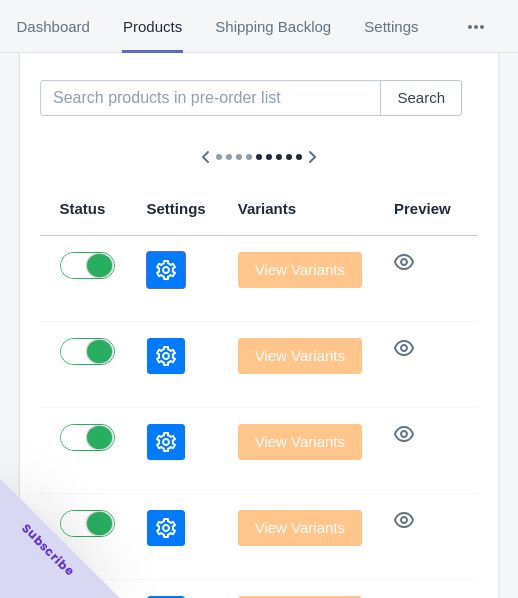 click 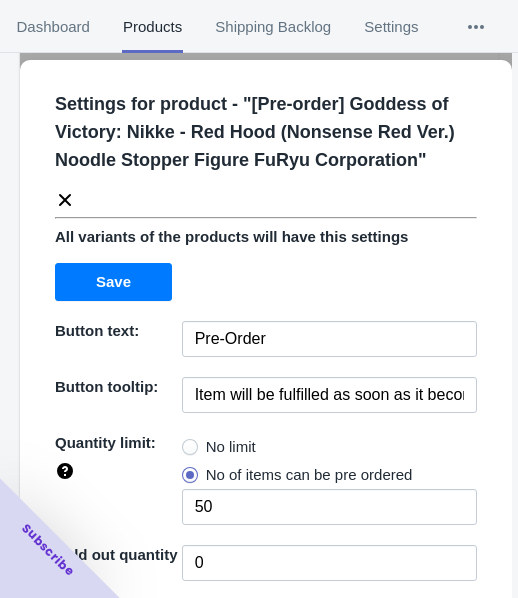 drag, startPoint x: 196, startPoint y: 454, endPoint x: 221, endPoint y: 396, distance: 63.15853 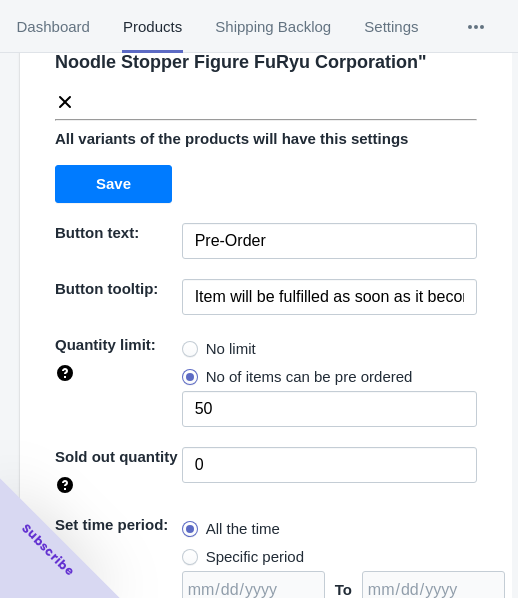 scroll, scrollTop: 290, scrollLeft: 0, axis: vertical 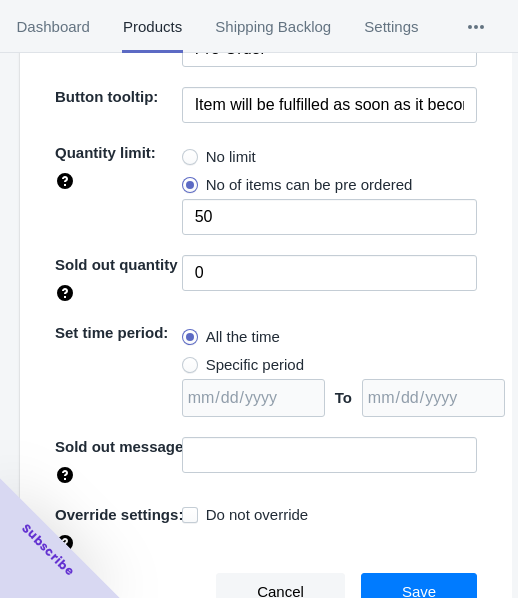 click on "Settings for product - " [Pre-order] Goddess of Victory: Nikke - [PERSON] (Nonsense Red Ver.) Noodle Stopper Figure FuRyu Corporation " All variants of the products will have this settings Save Button text: Pre-Order Button tooltip: Item will be fulfilled as soon as it becomes available Quantity limit: No limit No of items can be pre ordered 50 Sold out quantity 0 Set time period: All the time Specific period To Sold out message: Override settings: Do not override Cancel Save" at bounding box center (266, 205) 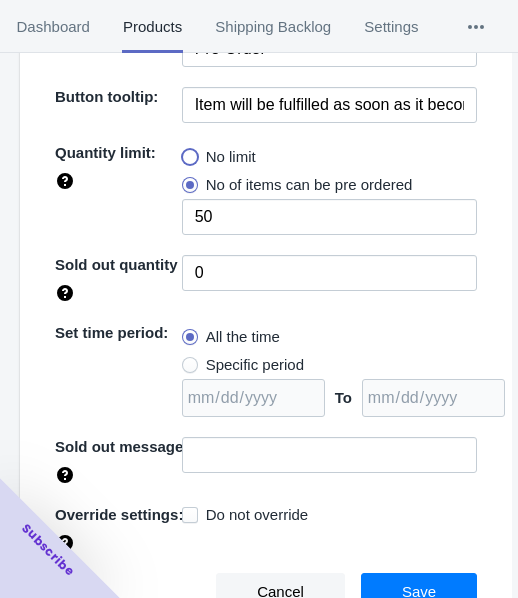 radio on "true" 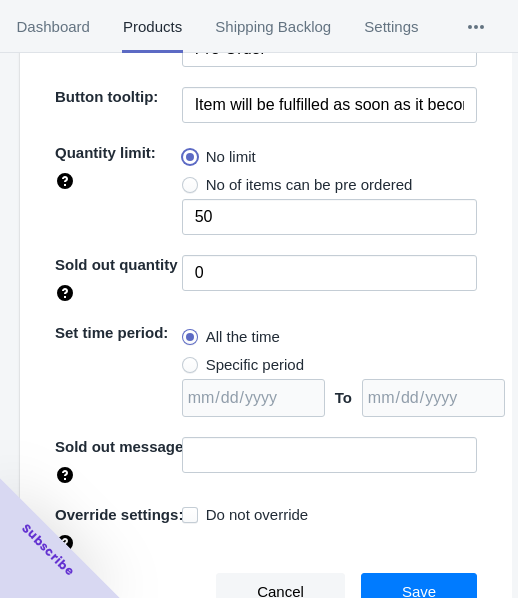 type 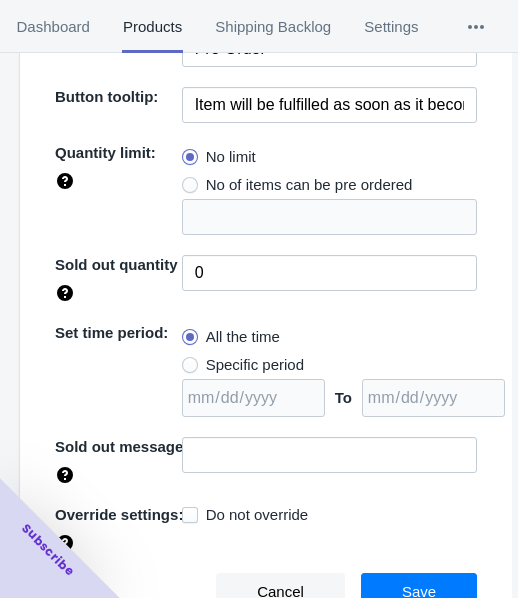 click on "Specific period" at bounding box center [255, 365] 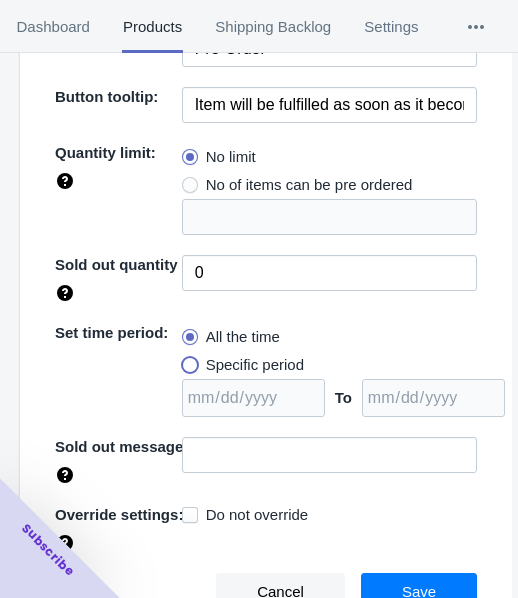 radio on "true" 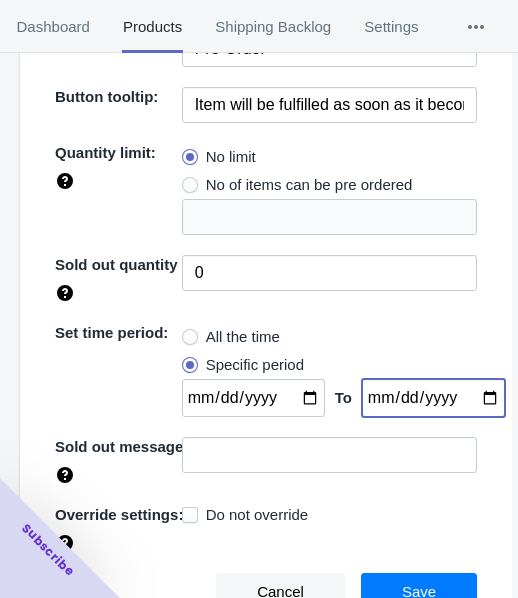 click at bounding box center [433, 398] 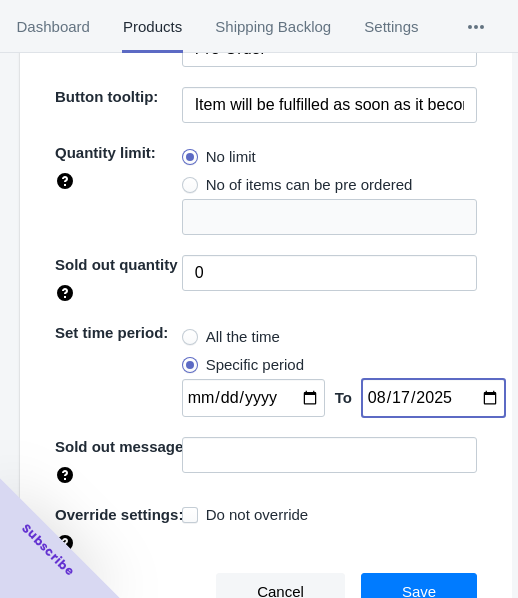 type on "2025-08-17" 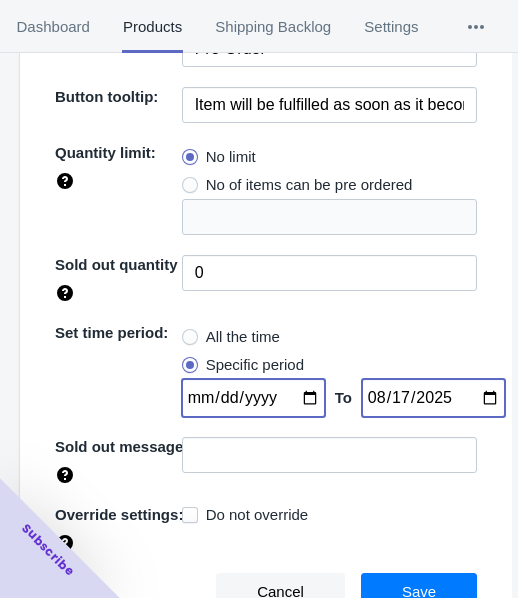 click at bounding box center [253, 398] 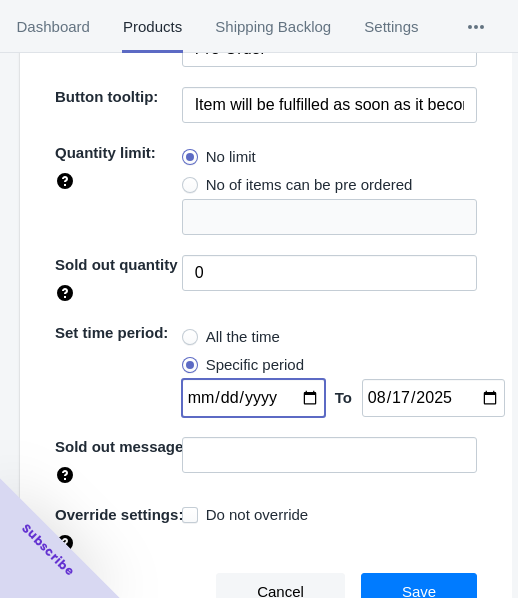 click at bounding box center (253, 398) 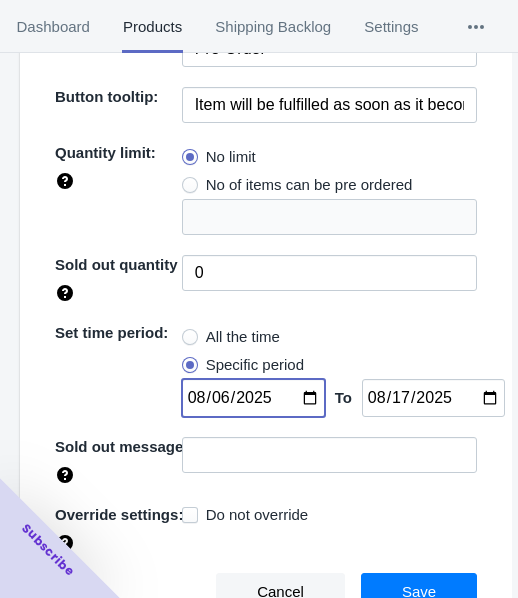 type on "2025-08-06" 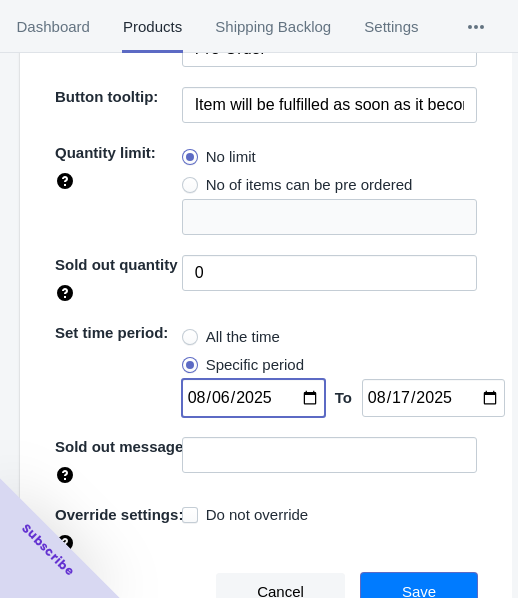 click on "Save" at bounding box center (419, 592) 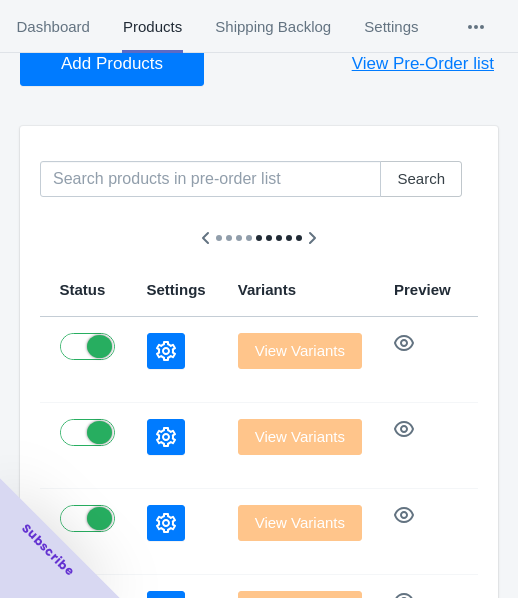 scroll, scrollTop: 0, scrollLeft: 0, axis: both 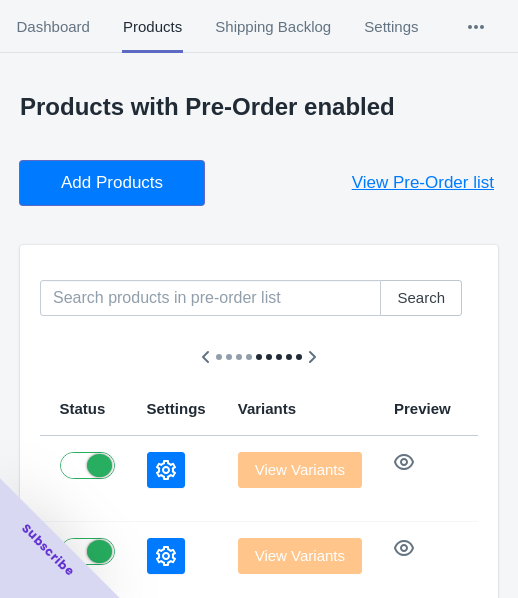 click on "Add Products" at bounding box center [112, 183] 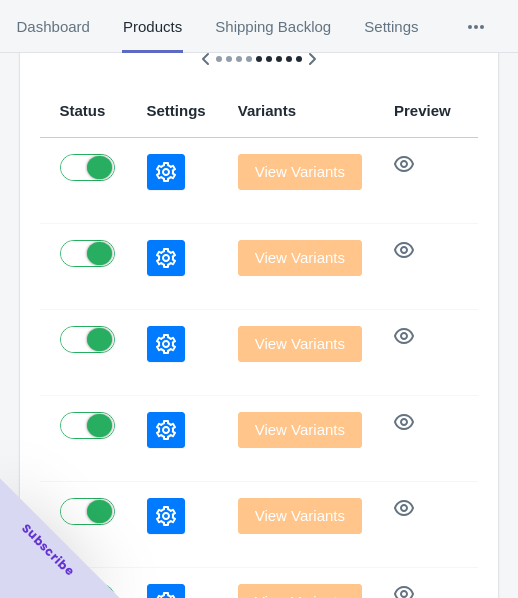 scroll, scrollTop: 300, scrollLeft: 0, axis: vertical 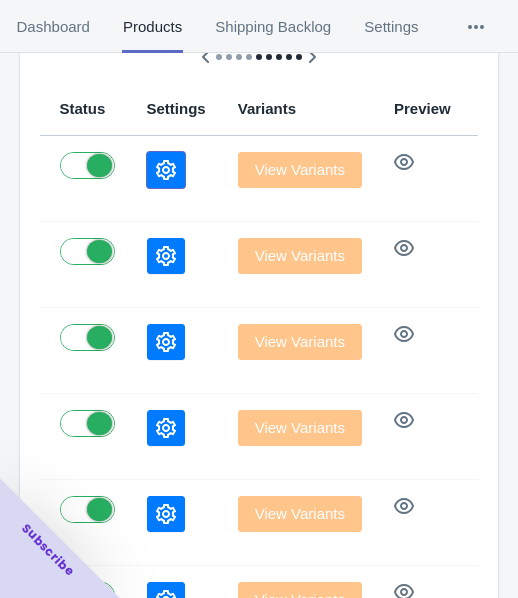 click at bounding box center [166, 170] 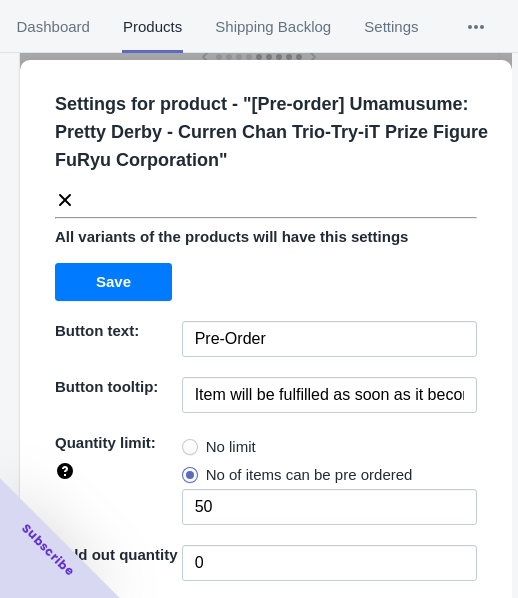 click on "No limit" at bounding box center [219, 447] 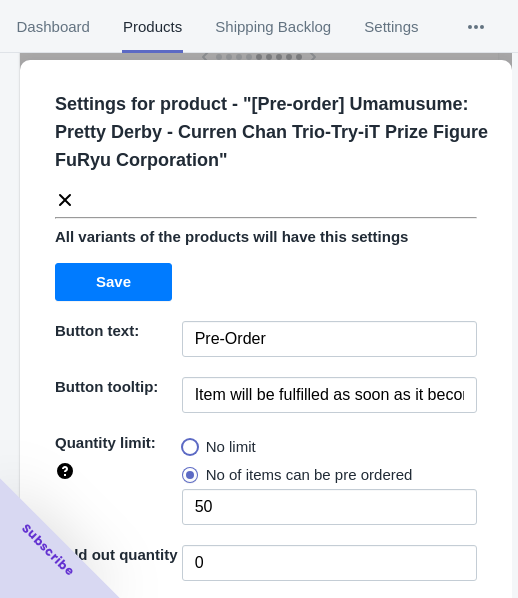 click on "No limit" at bounding box center (187, 442) 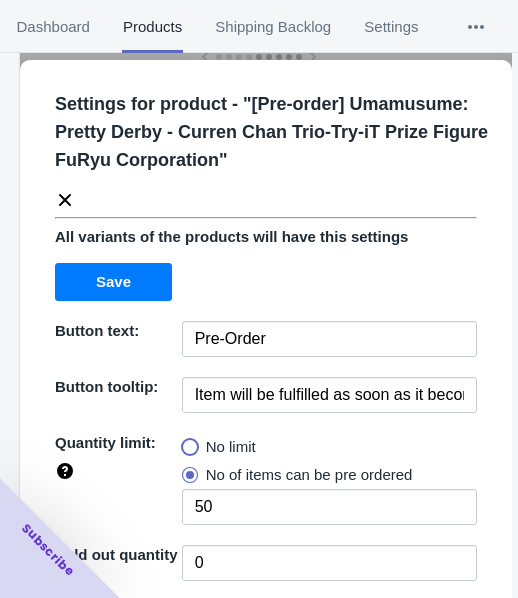 radio on "true" 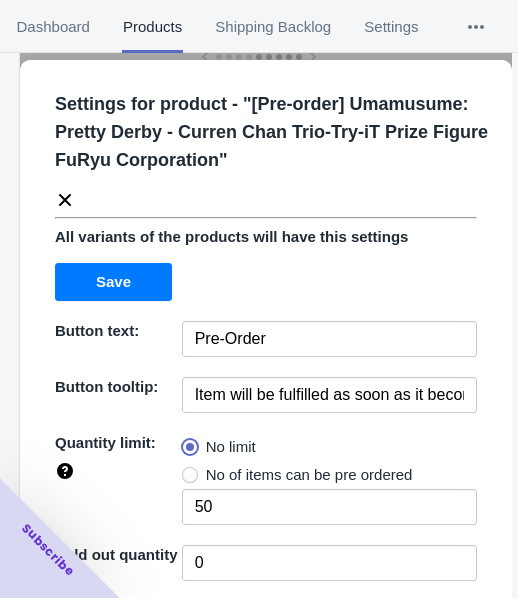 type 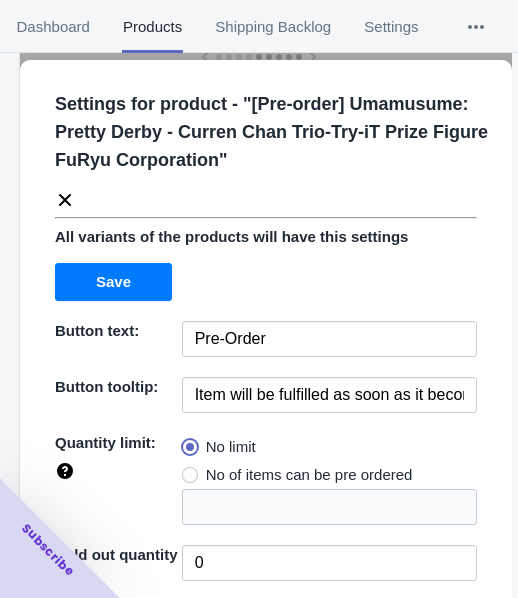 scroll, scrollTop: 290, scrollLeft: 0, axis: vertical 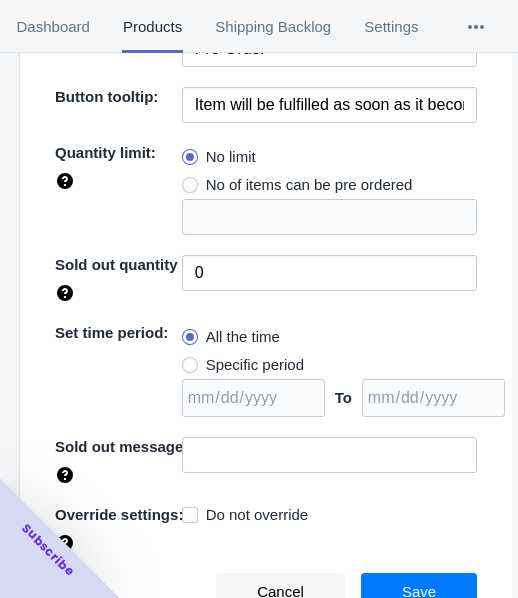 click on "Specific period" at bounding box center [255, 365] 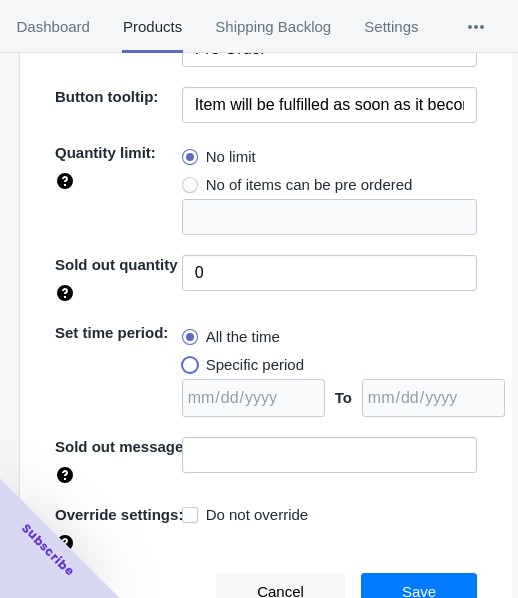 click on "Specific period" at bounding box center (187, 360) 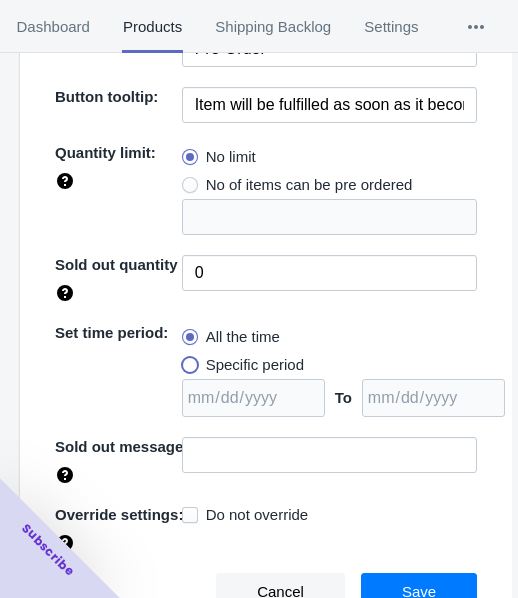 radio on "true" 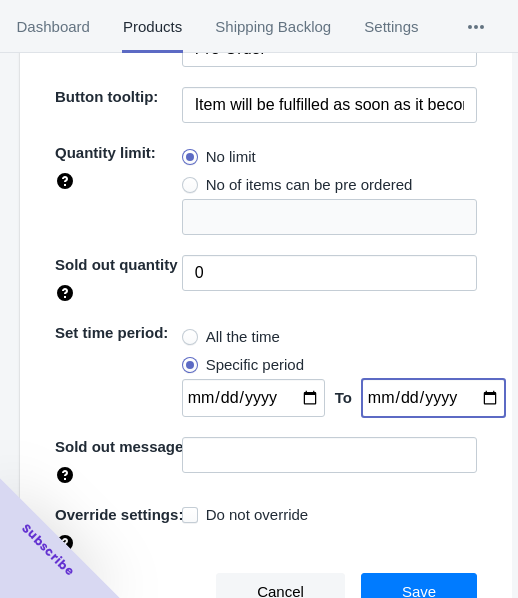 click at bounding box center (433, 398) 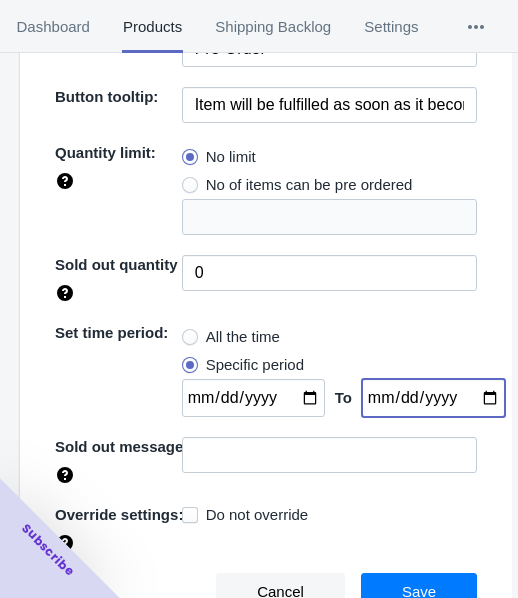 type on "2025-08-17" 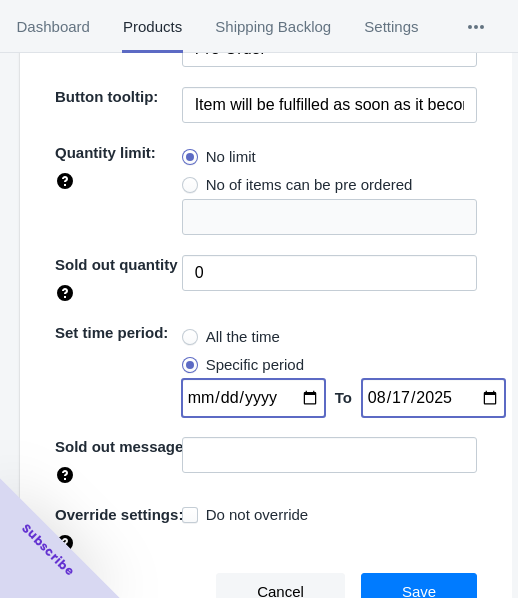 click at bounding box center (253, 398) 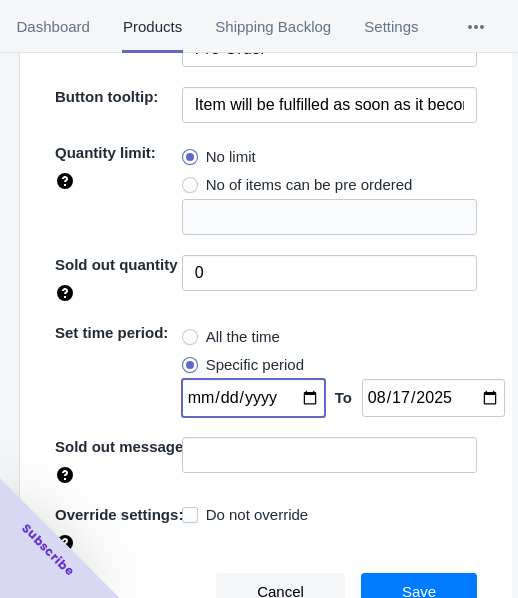 type on "2025-08-06" 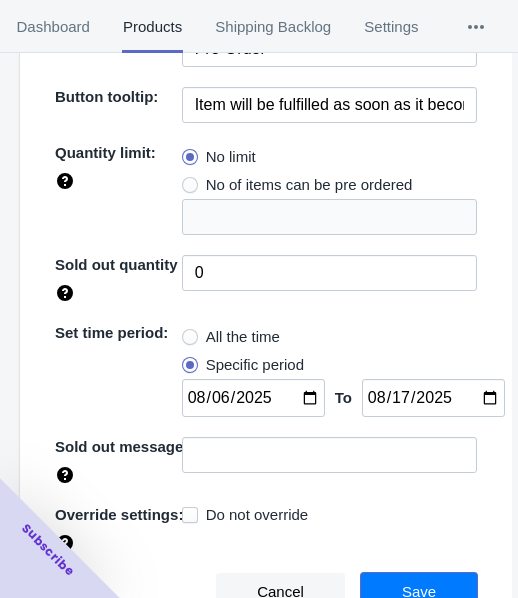 click on "Save" at bounding box center (419, 592) 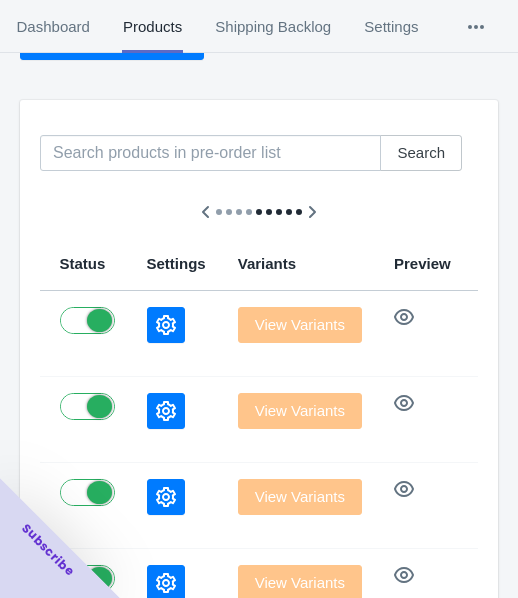 scroll, scrollTop: 0, scrollLeft: 0, axis: both 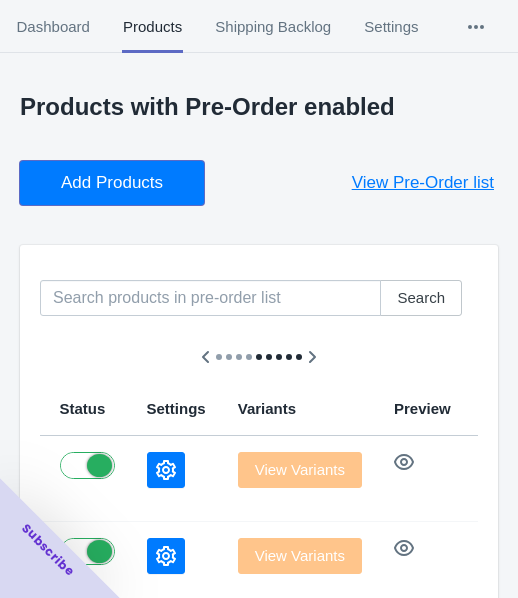 click on "Add Products" at bounding box center [112, 183] 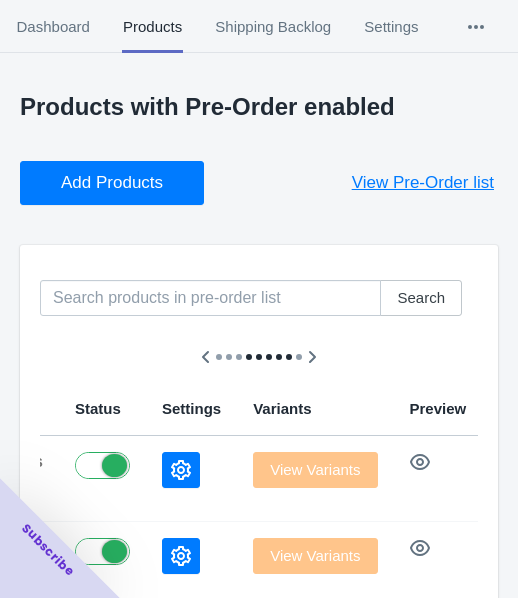 click 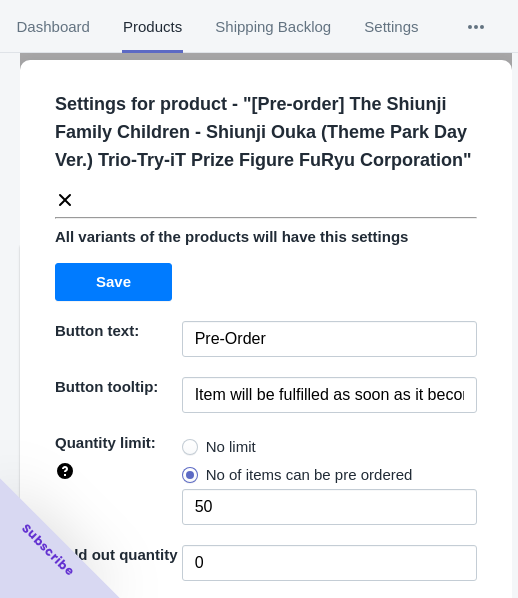 click on "No limit" at bounding box center [231, 447] 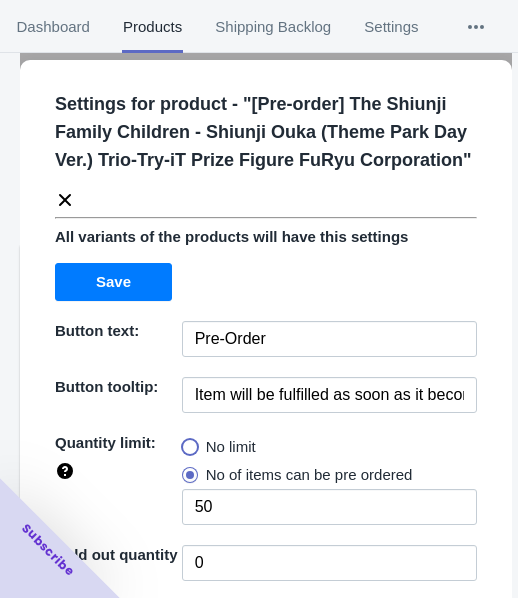 radio on "true" 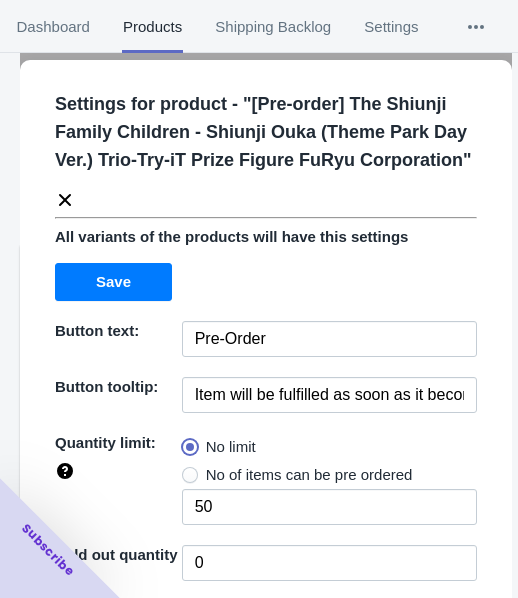 type 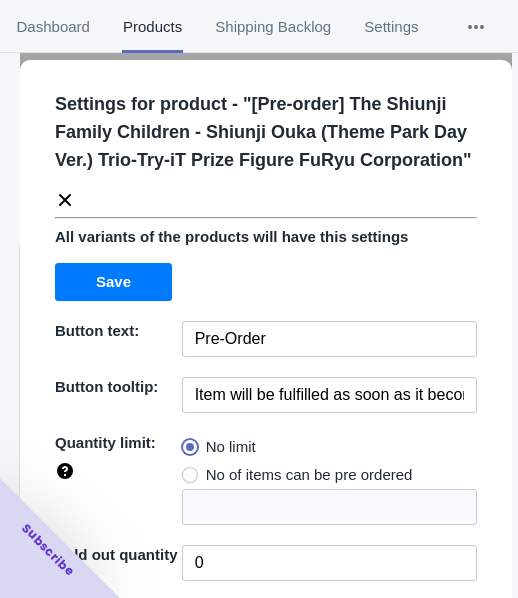 scroll, scrollTop: 290, scrollLeft: 0, axis: vertical 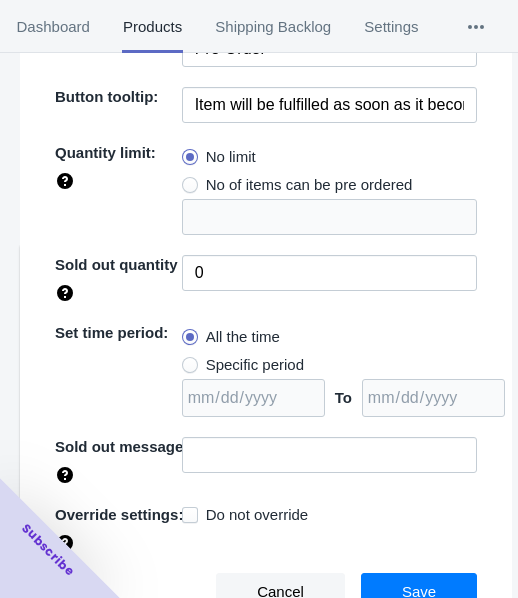 click on "Specific period" at bounding box center (255, 365) 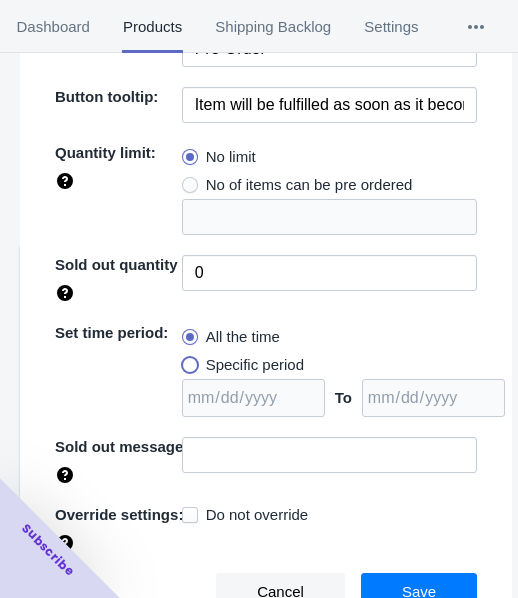 click on "Specific period" at bounding box center (187, 360) 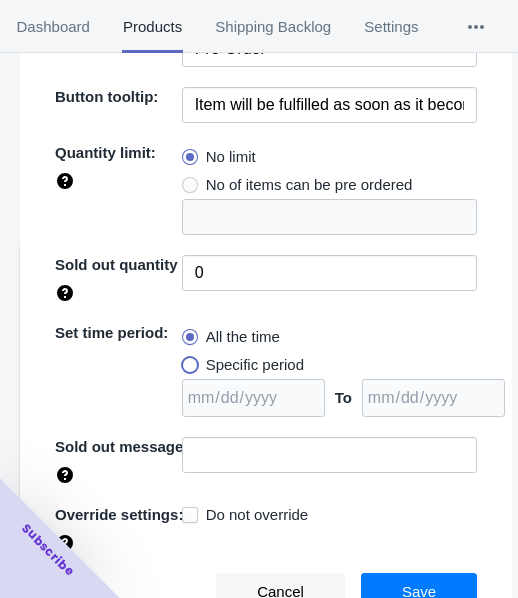 radio on "true" 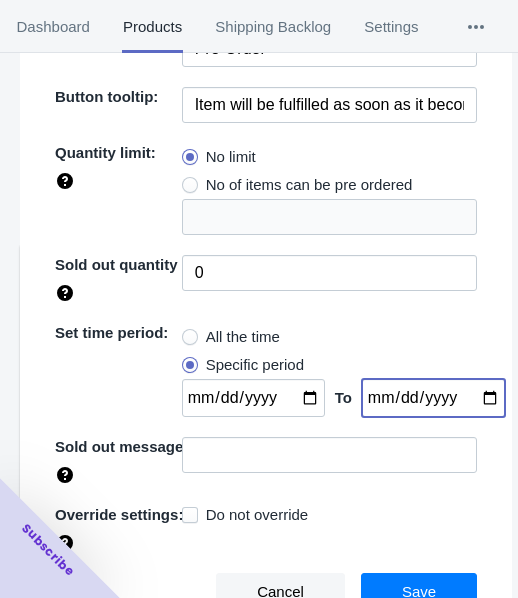 click at bounding box center [433, 398] 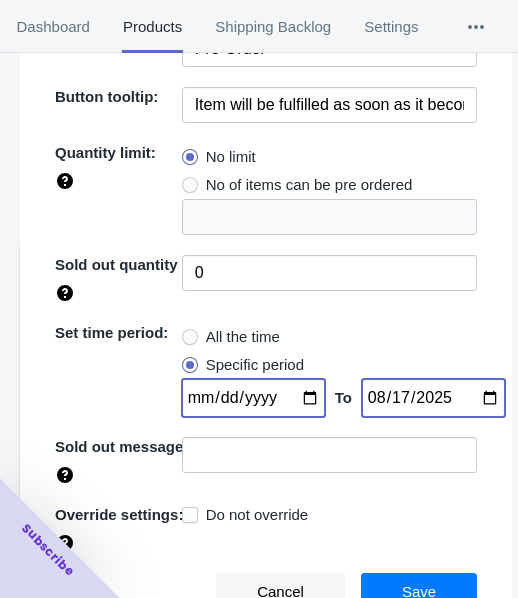 click at bounding box center (253, 398) 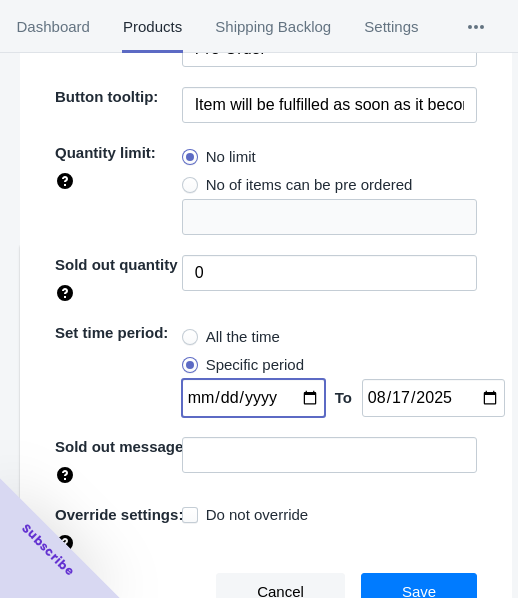 type on "2025-08-06" 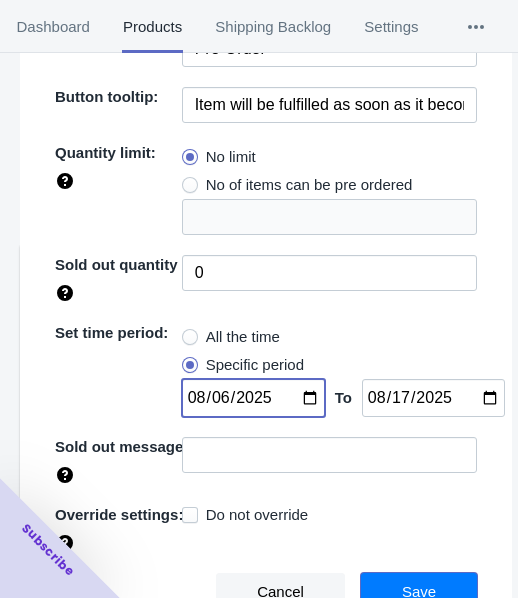 click on "Save" at bounding box center [419, 592] 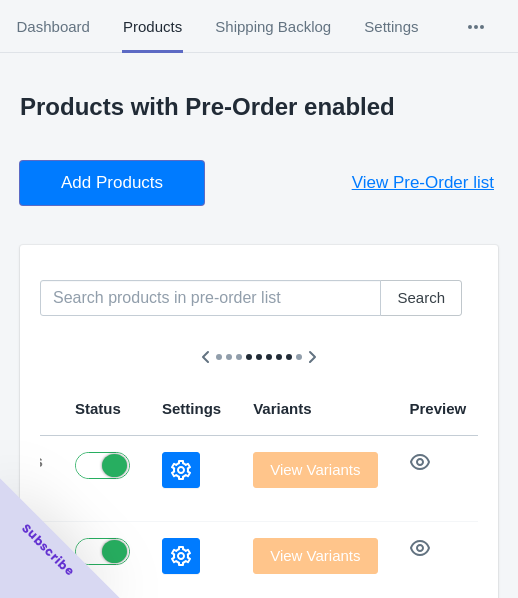 click on "Add Products" at bounding box center [112, 183] 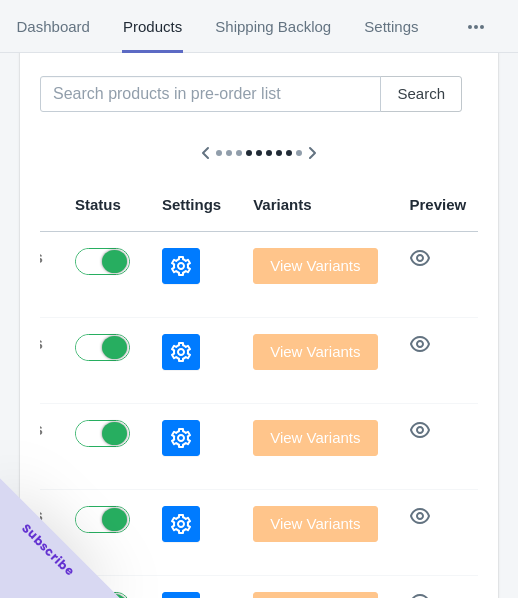 scroll, scrollTop: 300, scrollLeft: 0, axis: vertical 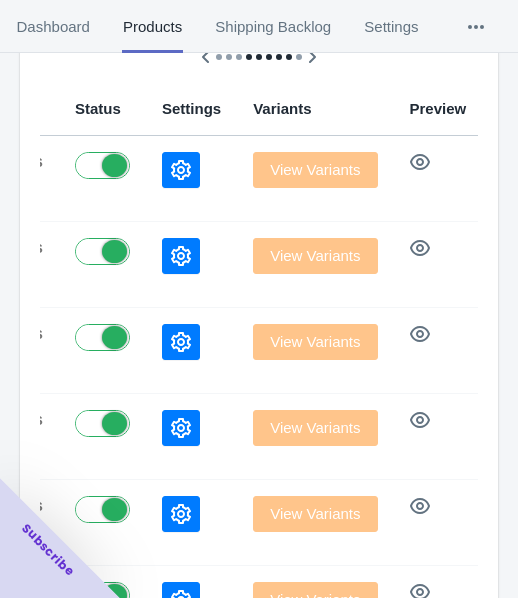 click 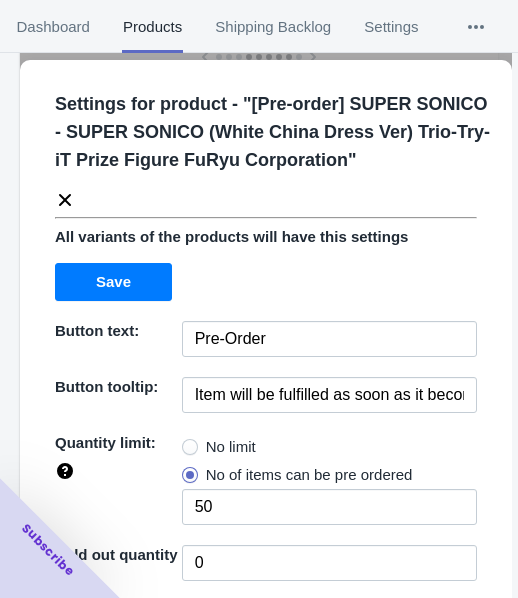 click on "No limit" at bounding box center [231, 447] 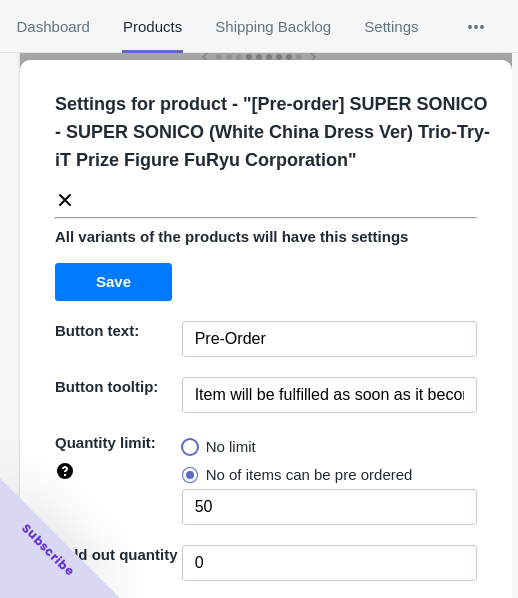 radio on "true" 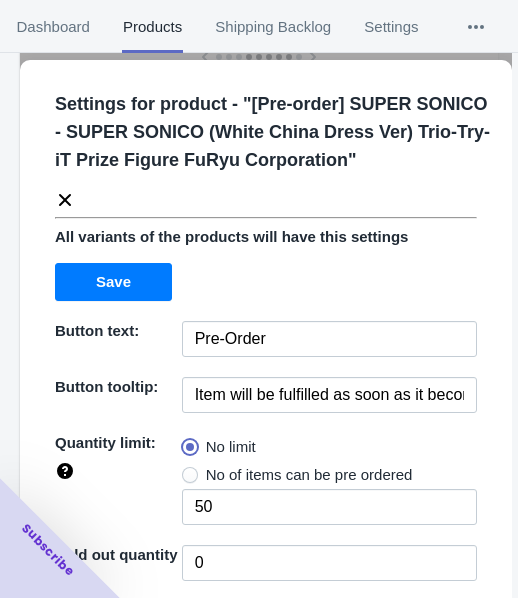type 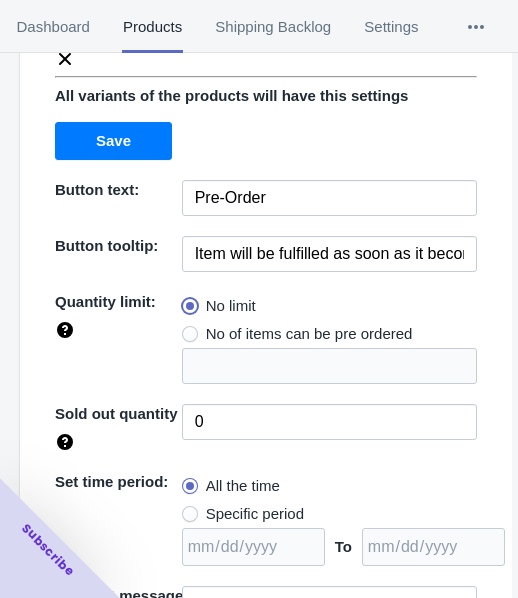 scroll, scrollTop: 290, scrollLeft: 0, axis: vertical 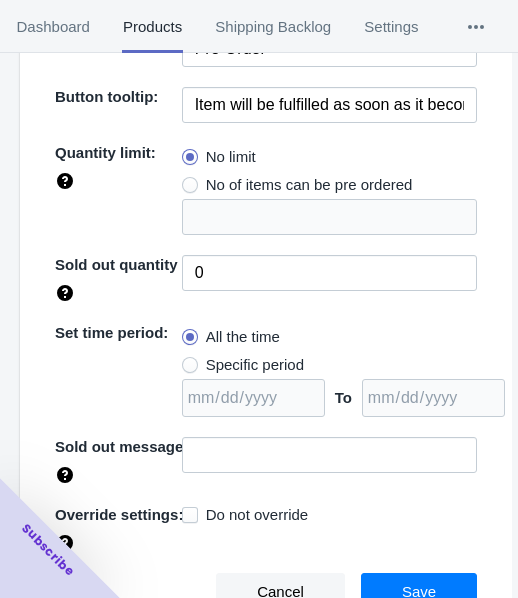 click on "Specific period" at bounding box center (255, 365) 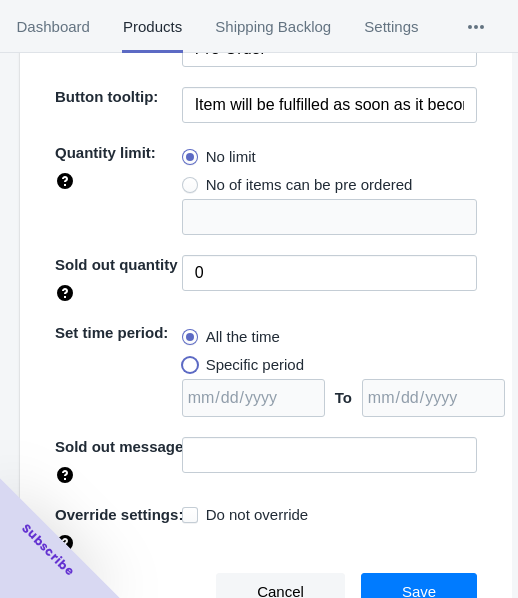 radio on "true" 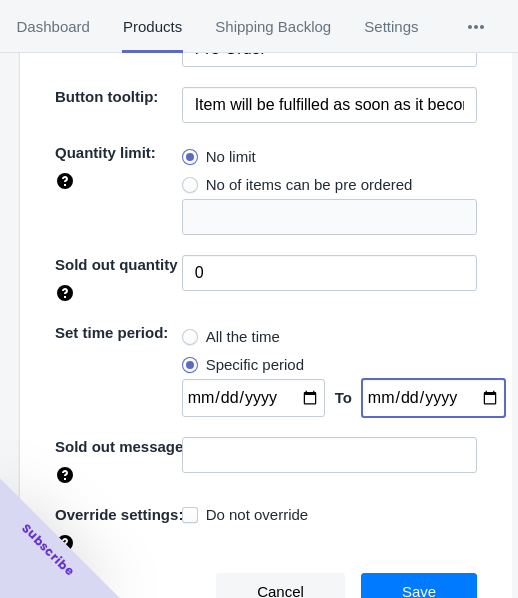 click at bounding box center (433, 398) 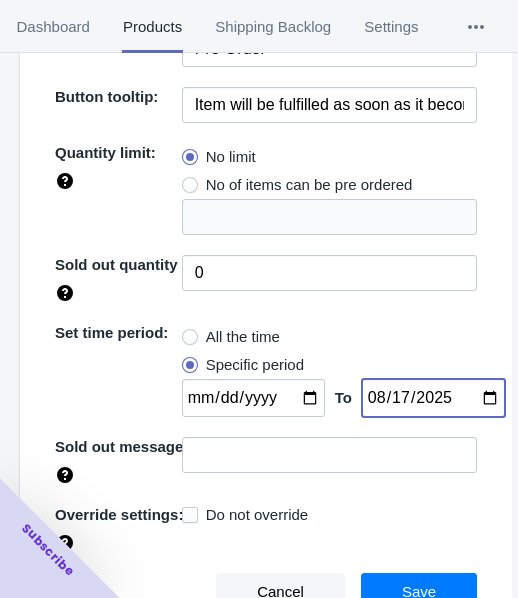type on "2025-08-17" 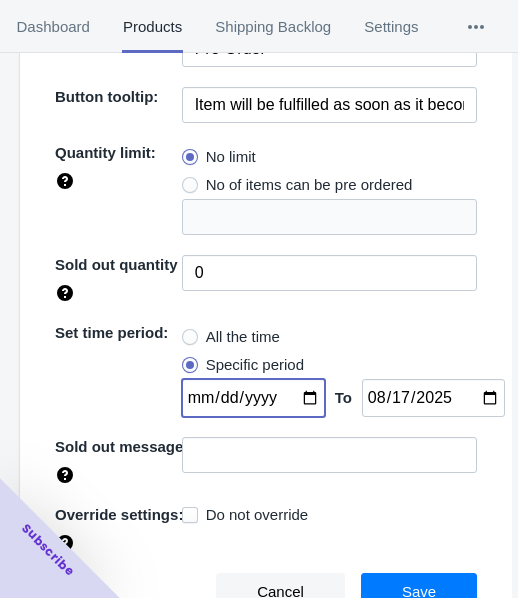 click at bounding box center (253, 398) 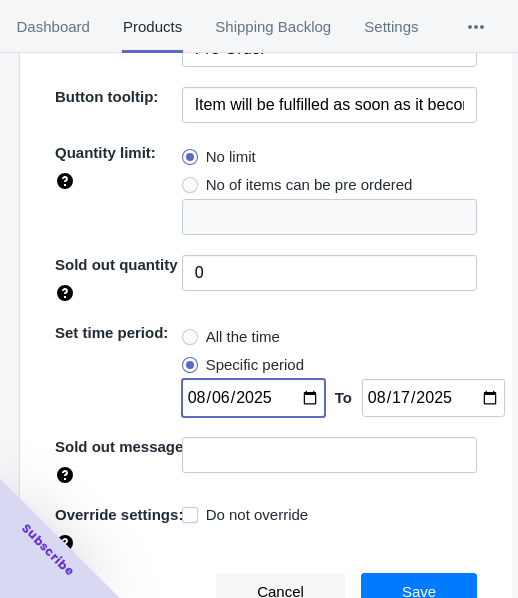 click on "Save" at bounding box center (419, 592) 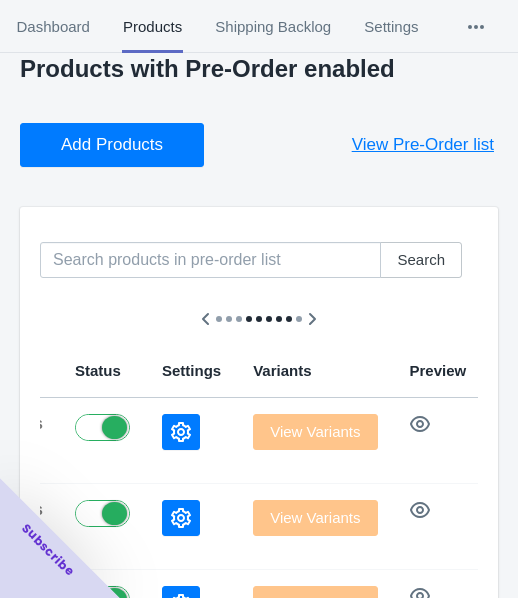 scroll, scrollTop: 0, scrollLeft: 0, axis: both 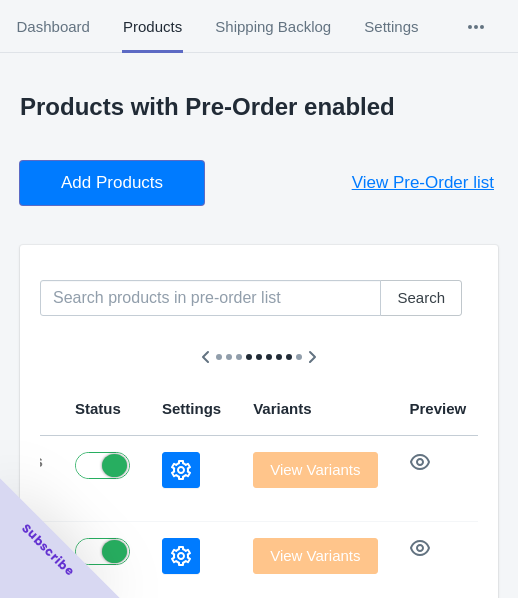 click on "Add Products" at bounding box center [112, 183] 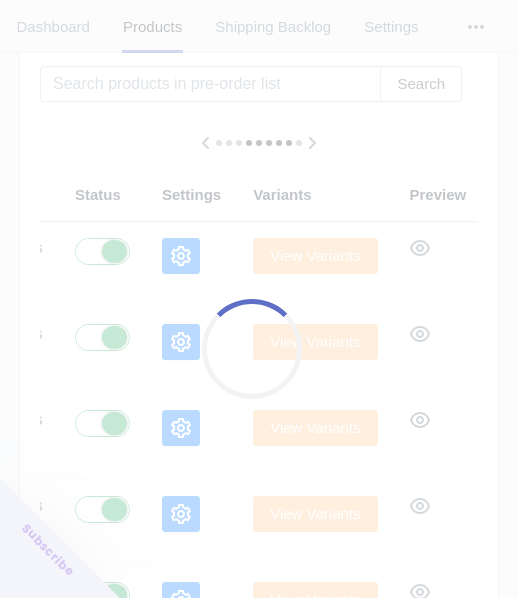 scroll, scrollTop: 300, scrollLeft: 0, axis: vertical 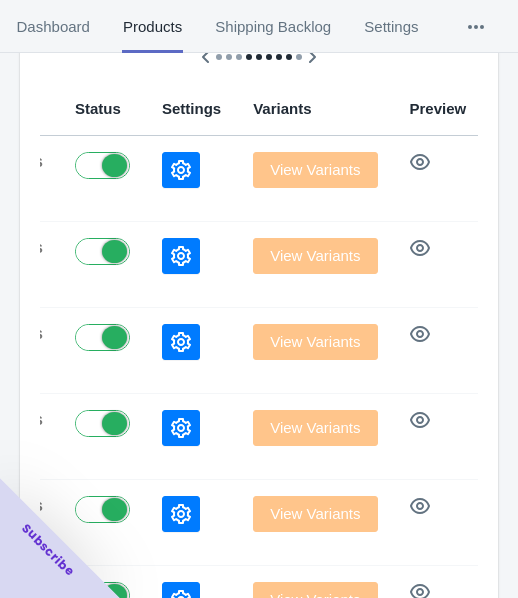 click at bounding box center (181, 170) 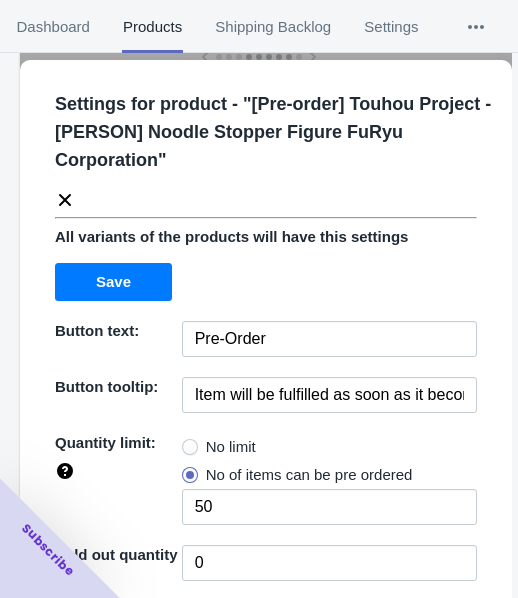 click on "No limit" at bounding box center (231, 447) 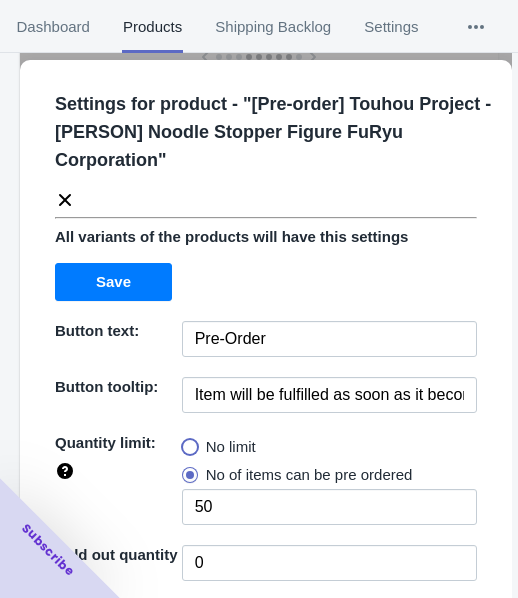 click on "No limit" at bounding box center (187, 442) 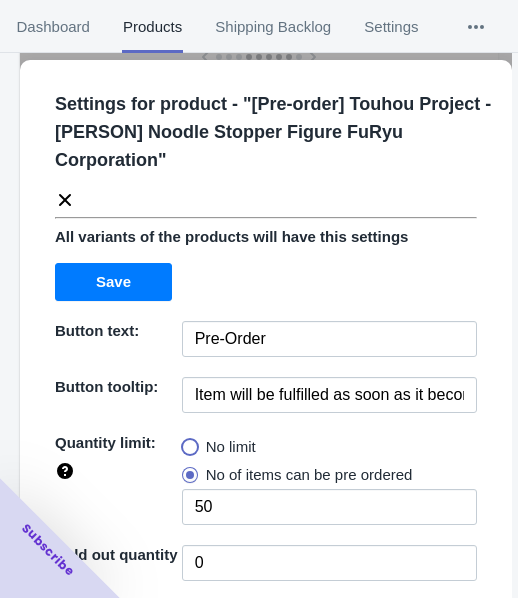 radio on "true" 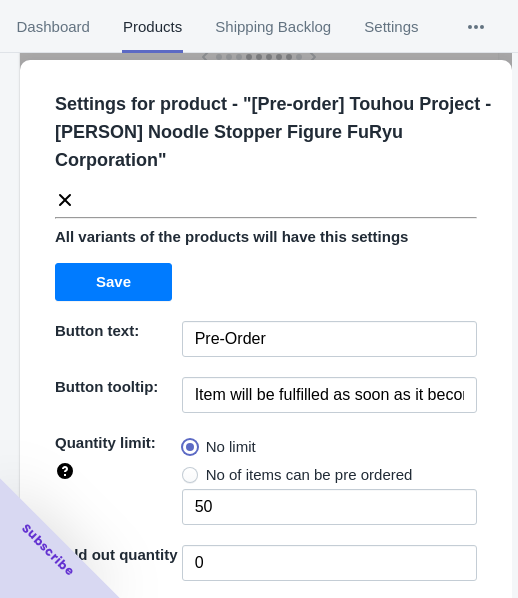 type 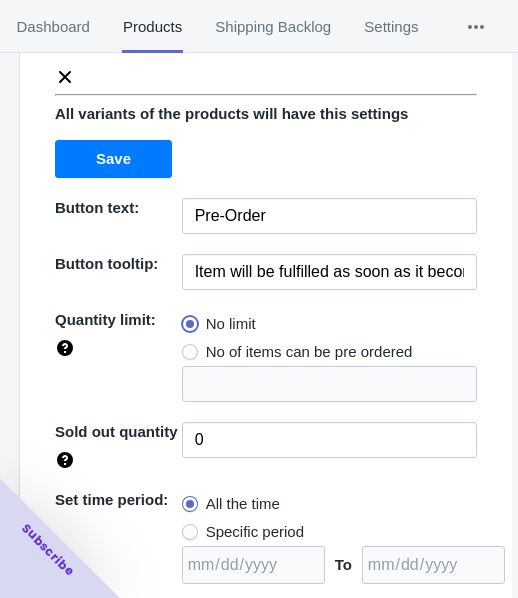 scroll, scrollTop: 290, scrollLeft: 0, axis: vertical 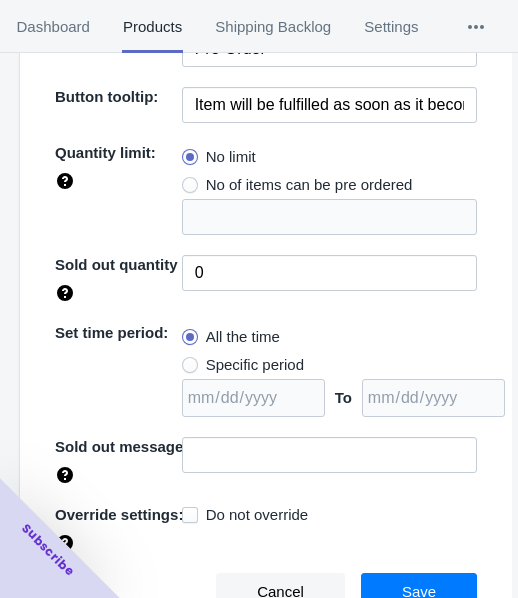 click on "Specific period" at bounding box center (255, 365) 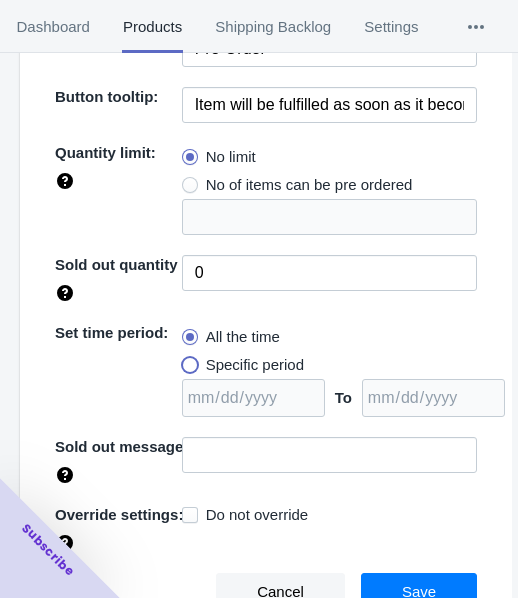 click on "Specific period" at bounding box center [187, 360] 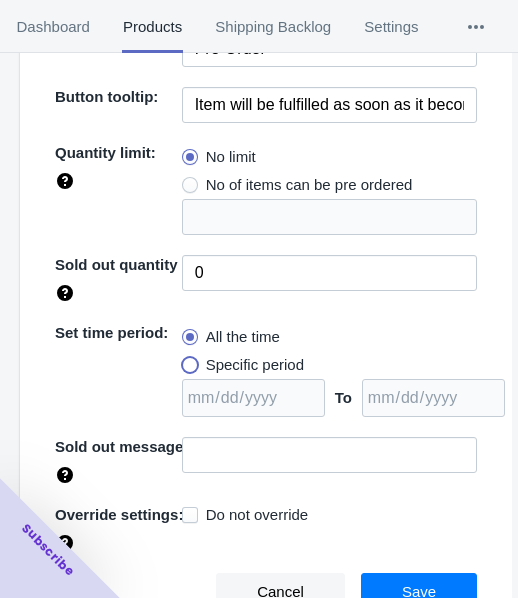 radio on "true" 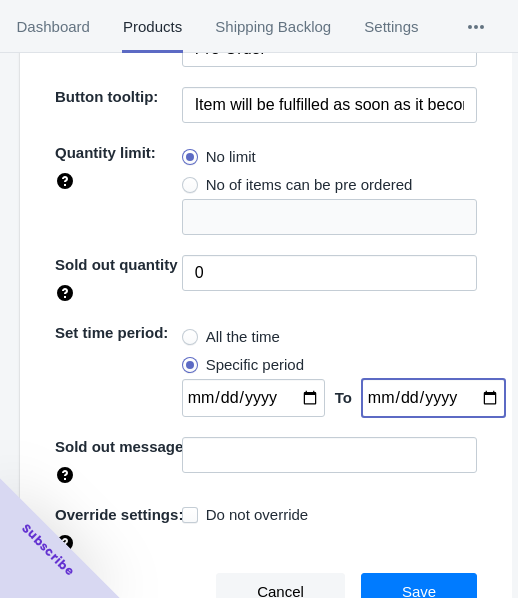 click at bounding box center (433, 398) 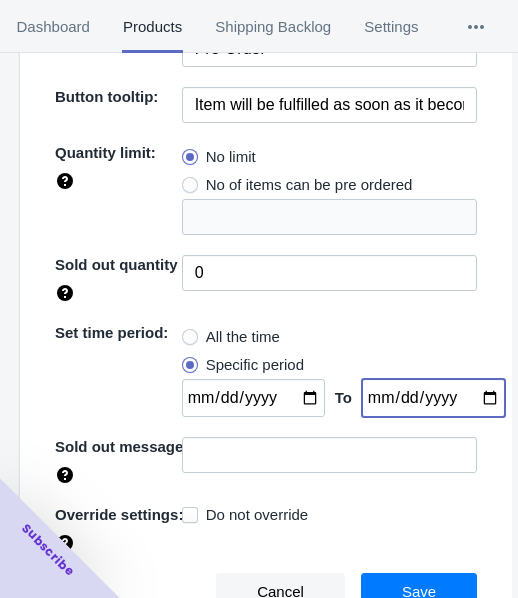 type on "2025-08-17" 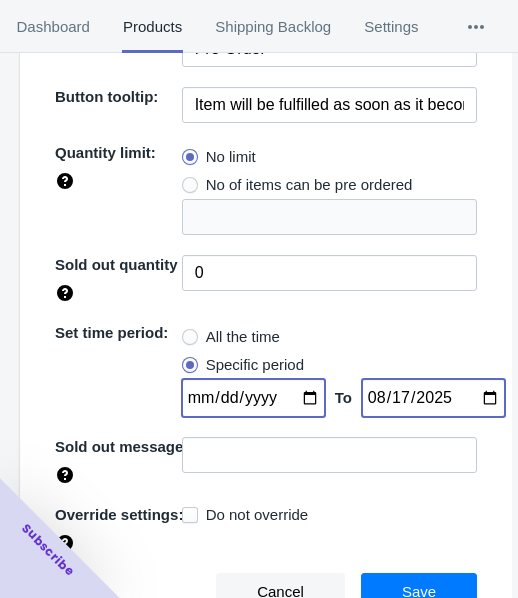 click at bounding box center [253, 398] 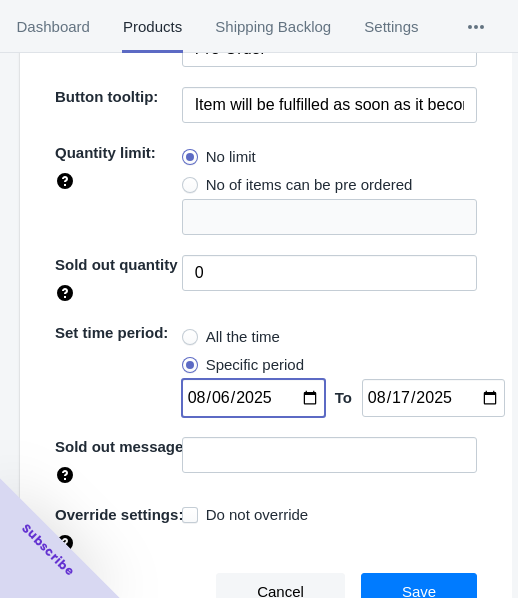 type on "2025-08-06" 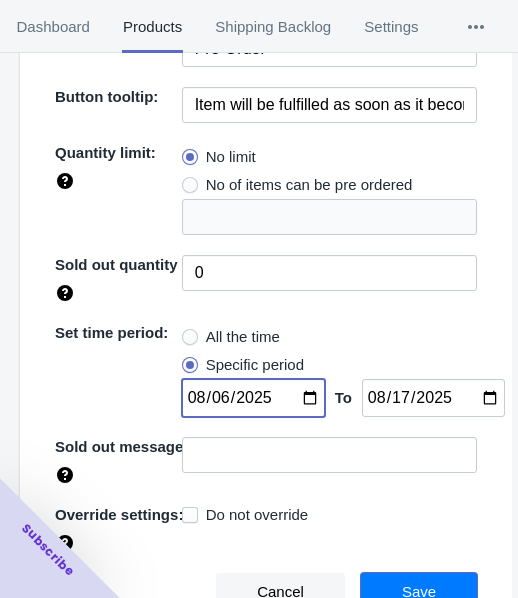 click on "Save" at bounding box center [419, 592] 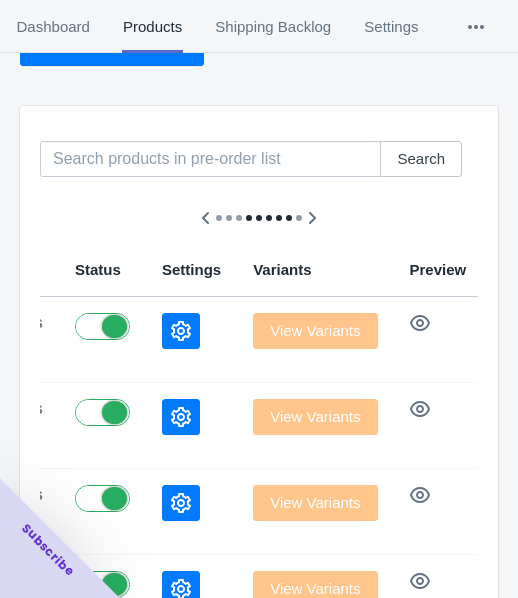 scroll, scrollTop: 0, scrollLeft: 0, axis: both 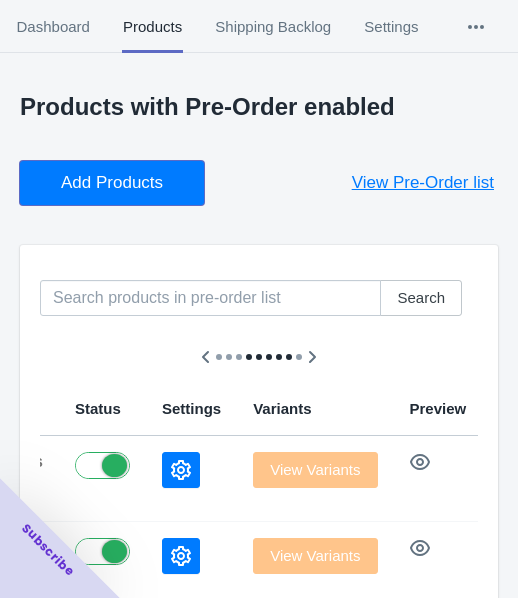 click on "Add Products" at bounding box center (112, 183) 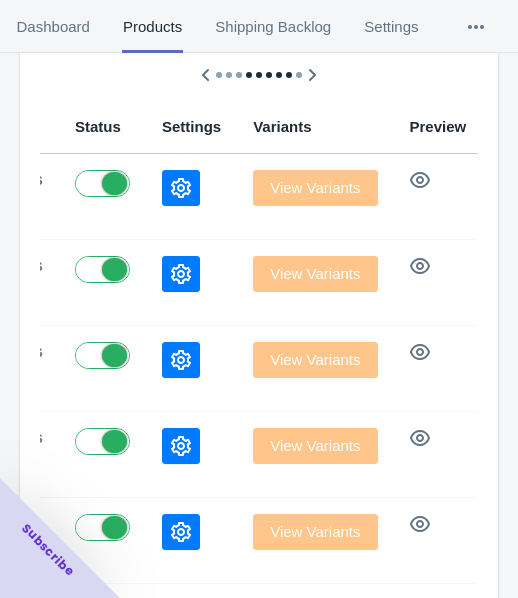 scroll, scrollTop: 300, scrollLeft: 0, axis: vertical 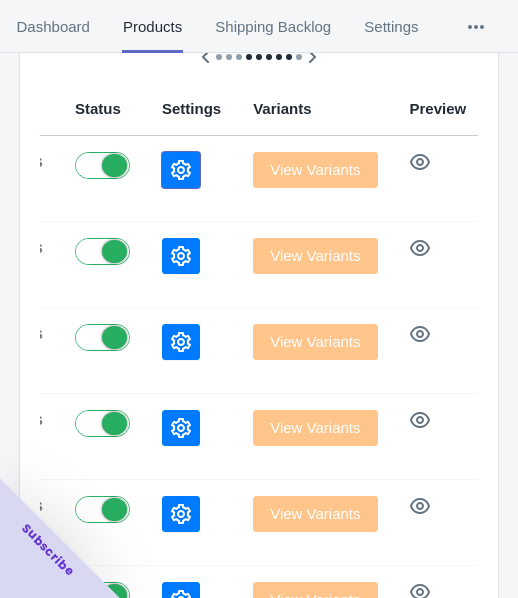click 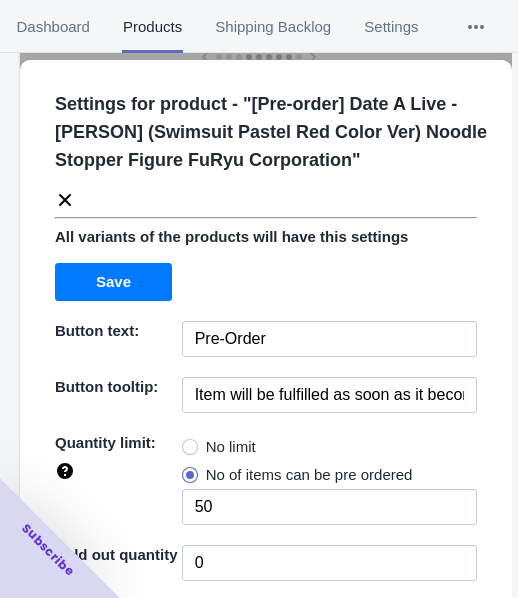 click on "No limit" at bounding box center [231, 447] 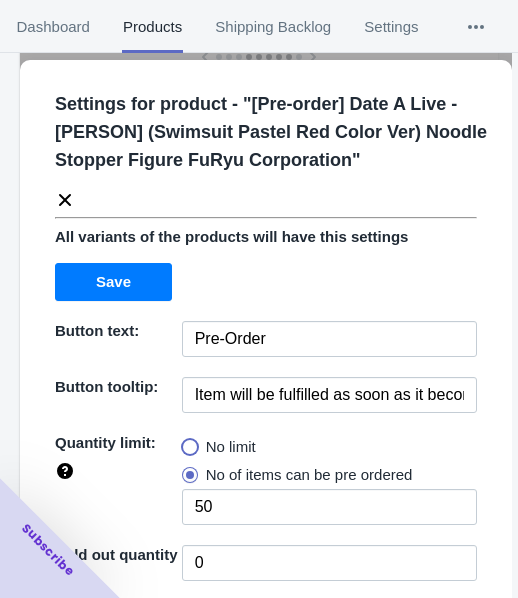 radio on "true" 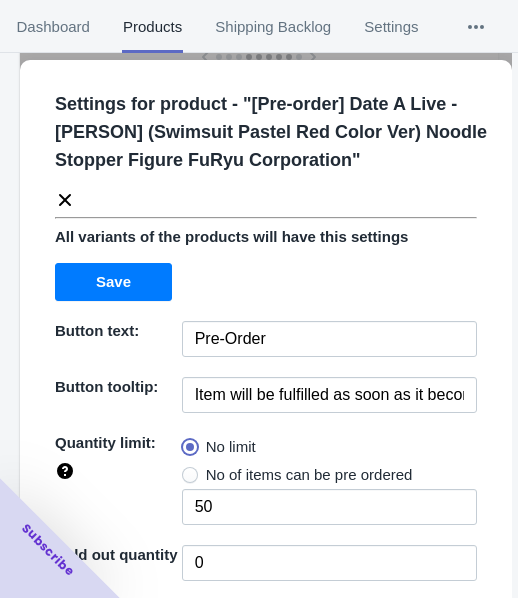 type 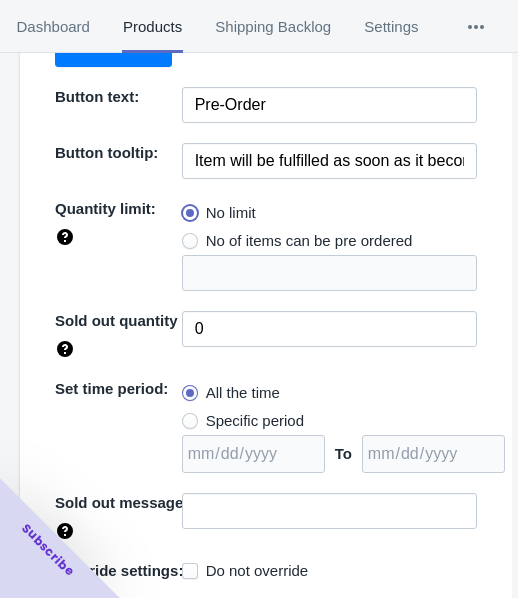 scroll, scrollTop: 290, scrollLeft: 0, axis: vertical 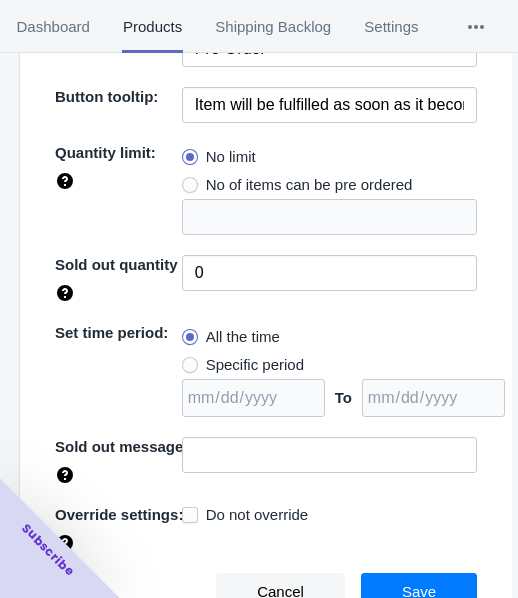 click on "Specific period" at bounding box center [255, 365] 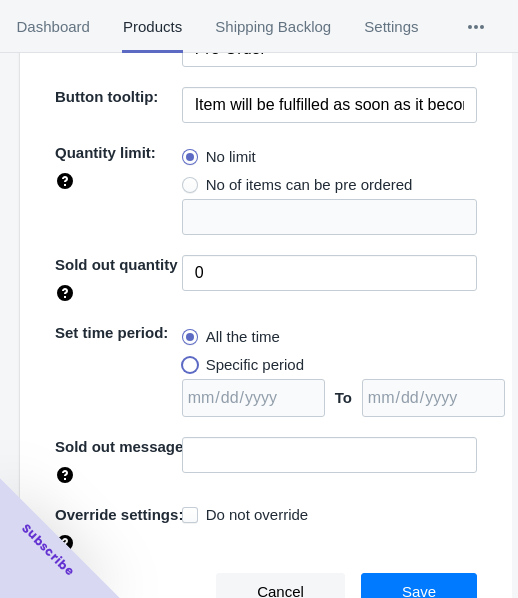 click on "Specific period" at bounding box center (187, 360) 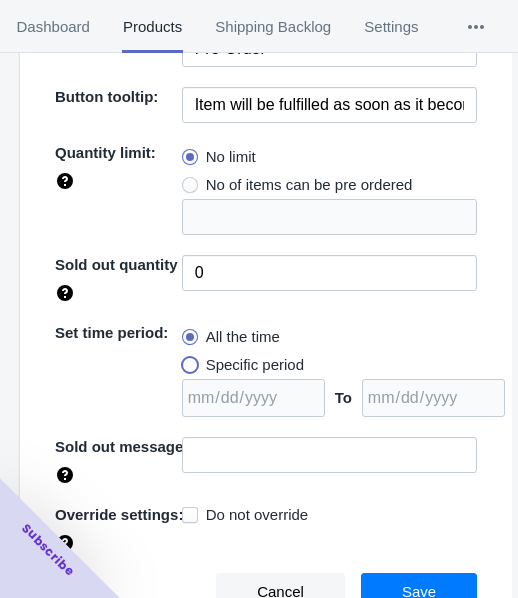 radio on "true" 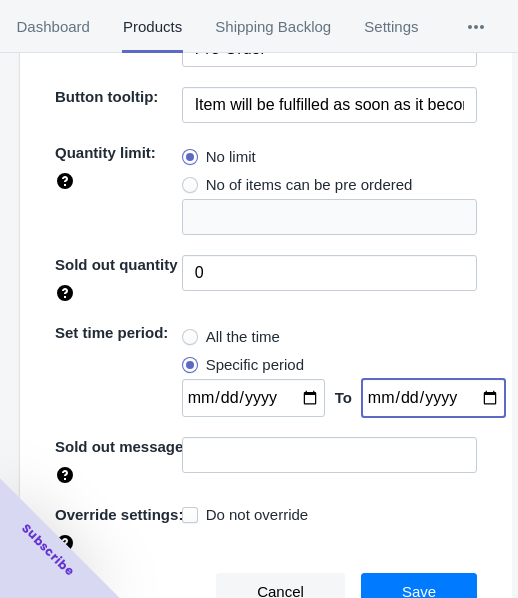 click at bounding box center (433, 398) 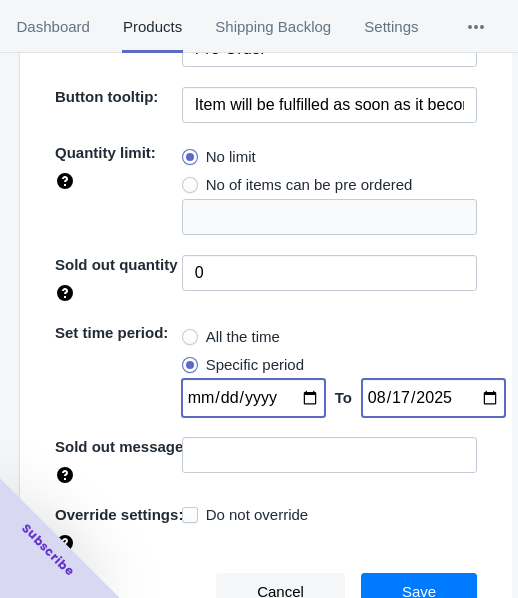 click at bounding box center [253, 398] 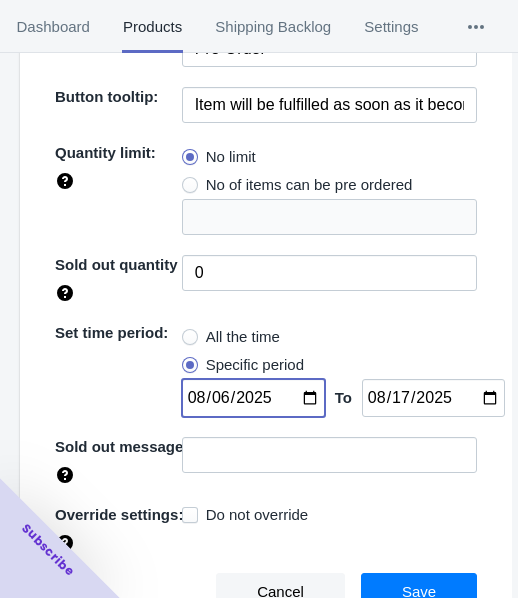 type on "2025-08-06" 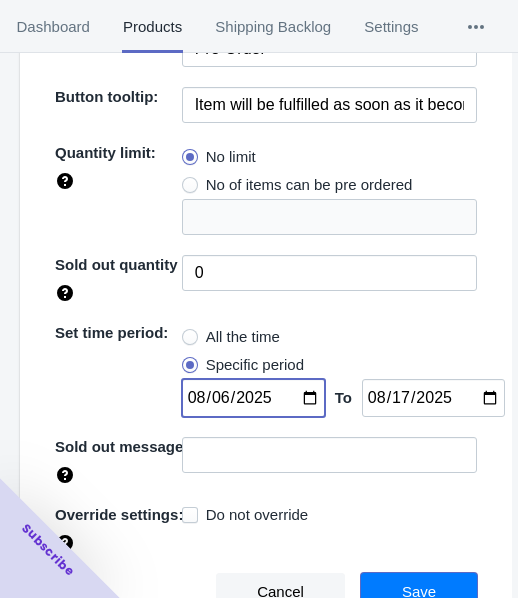 click on "Save" at bounding box center [419, 592] 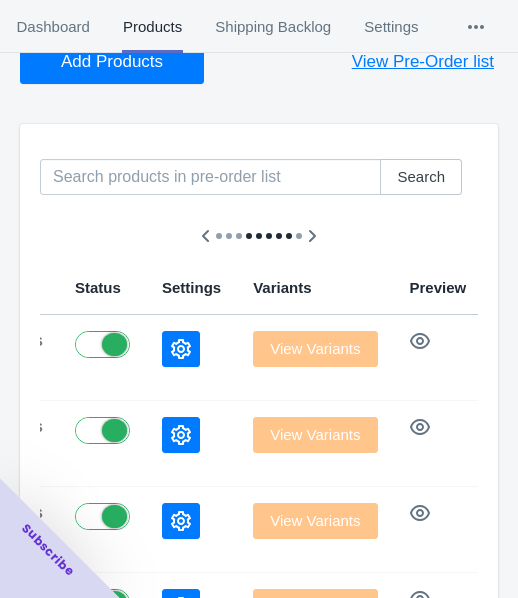 scroll, scrollTop: 0, scrollLeft: 0, axis: both 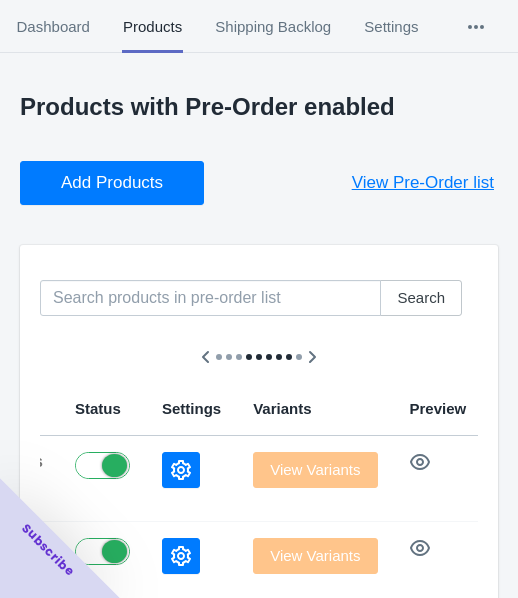 click on "Add Products" at bounding box center (112, 183) 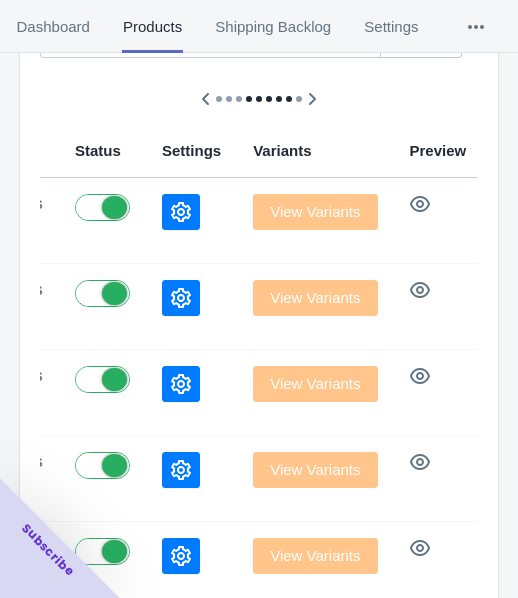 scroll, scrollTop: 300, scrollLeft: 0, axis: vertical 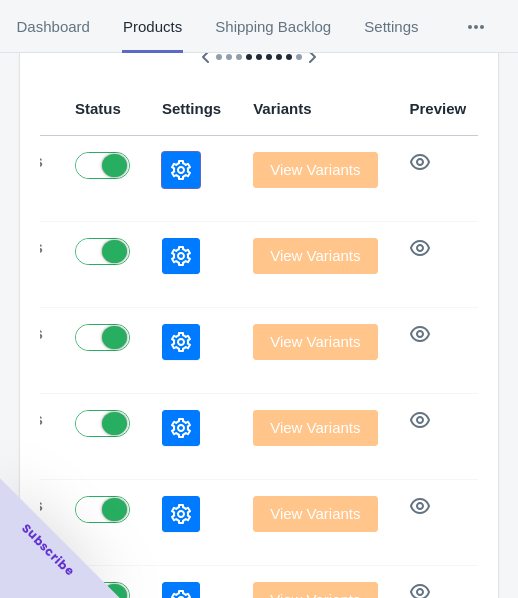 click 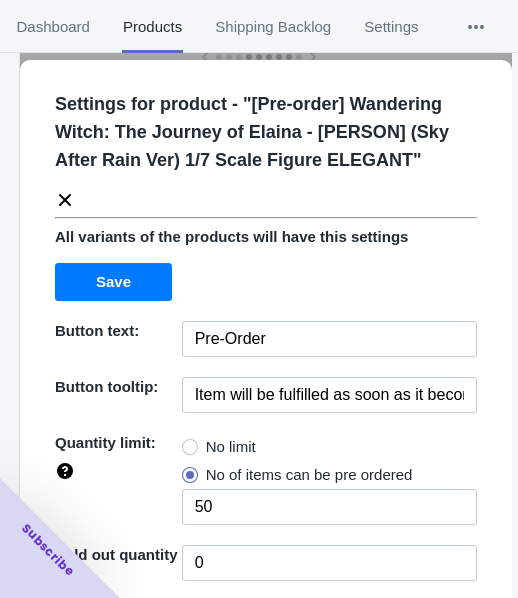 drag, startPoint x: 205, startPoint y: 433, endPoint x: 213, endPoint y: 421, distance: 14.422205 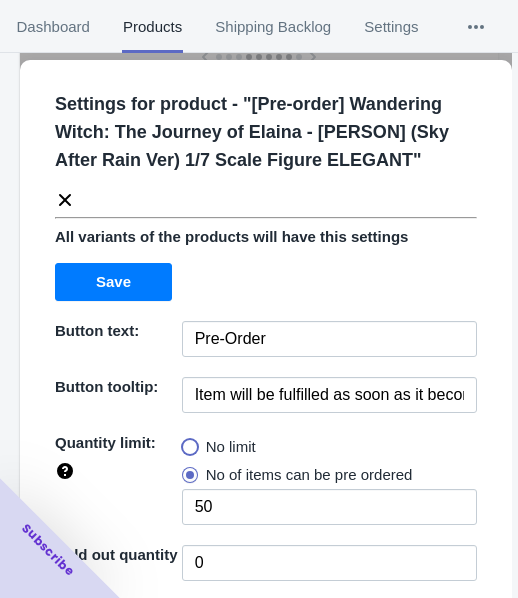 radio on "true" 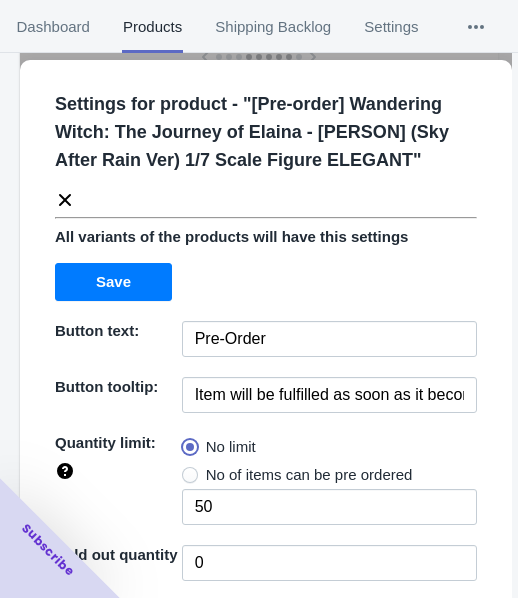 type 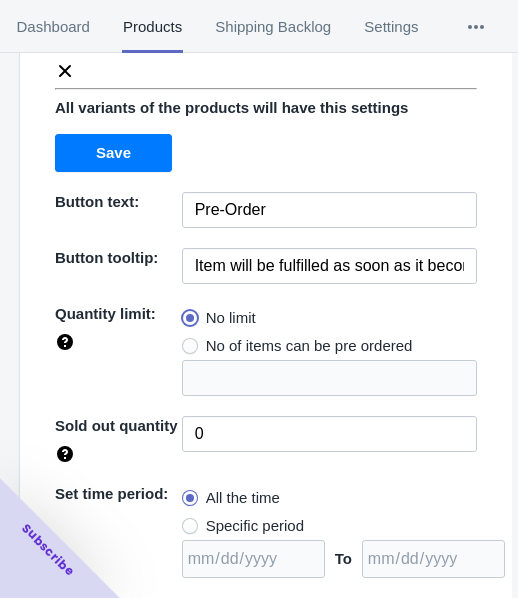 scroll, scrollTop: 290, scrollLeft: 0, axis: vertical 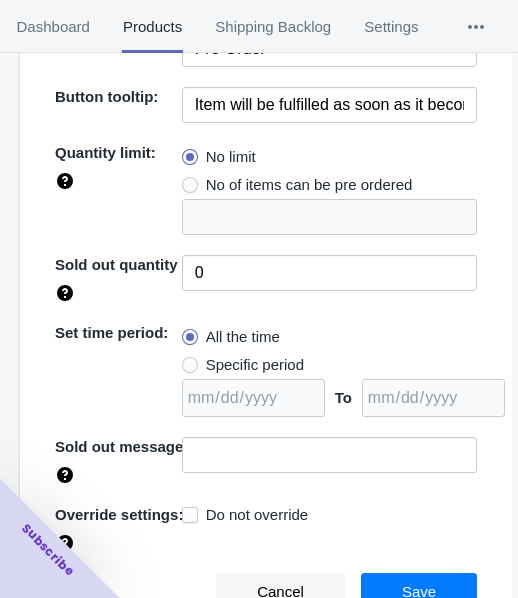click on "Specific period" at bounding box center [255, 365] 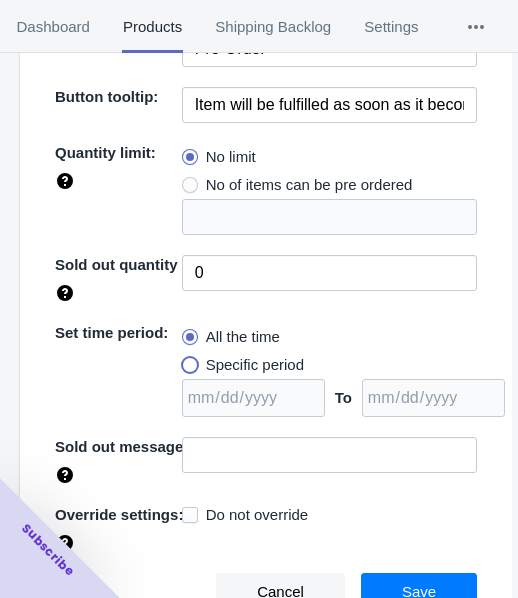 click on "Specific period" at bounding box center [187, 360] 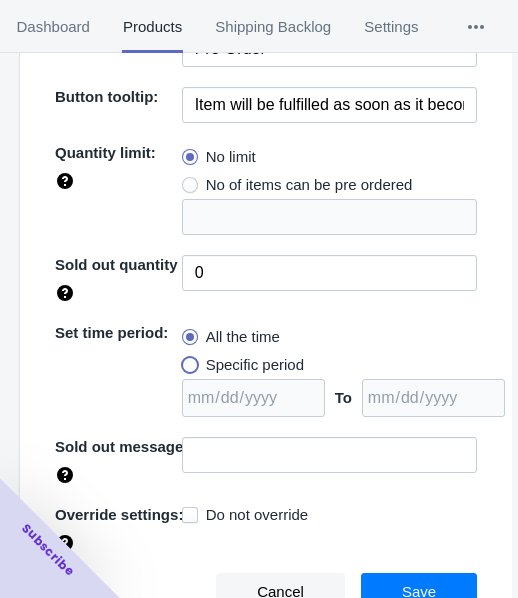 radio on "true" 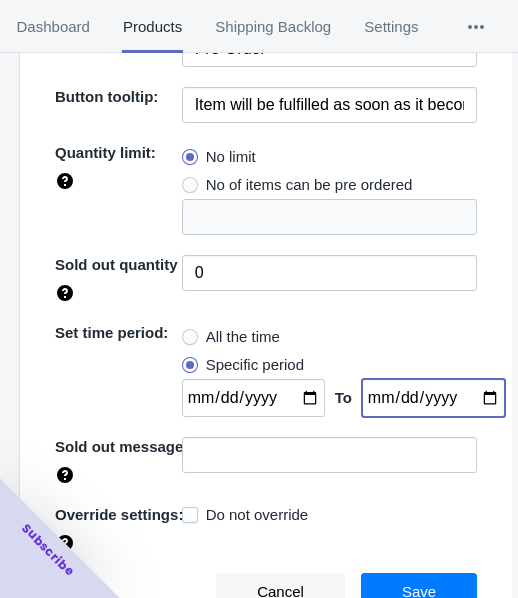 click at bounding box center [433, 398] 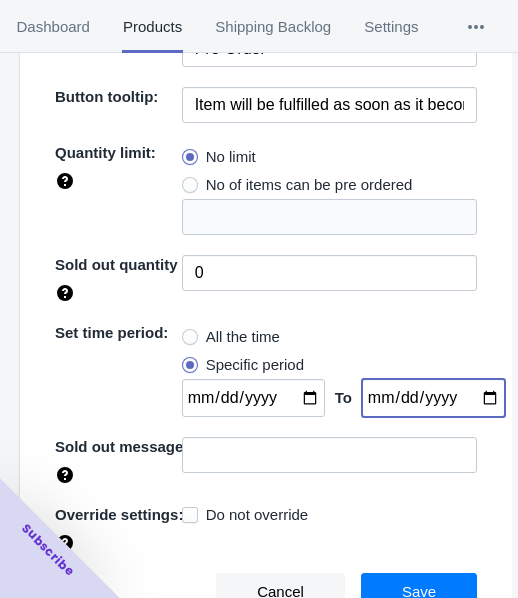 type on "[DATE]" 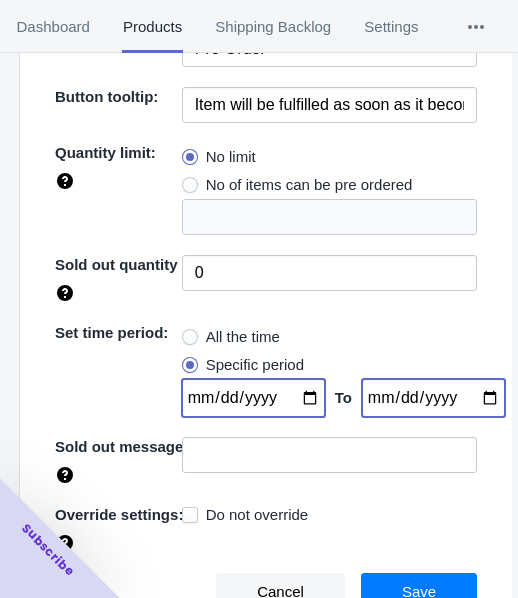click at bounding box center [253, 398] 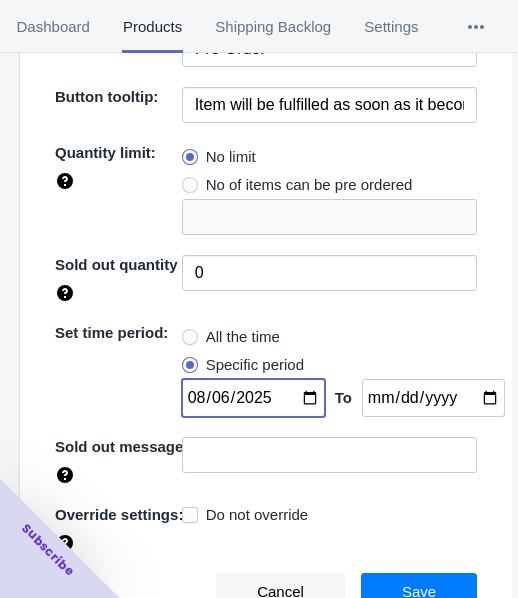 type on "2025-08-06" 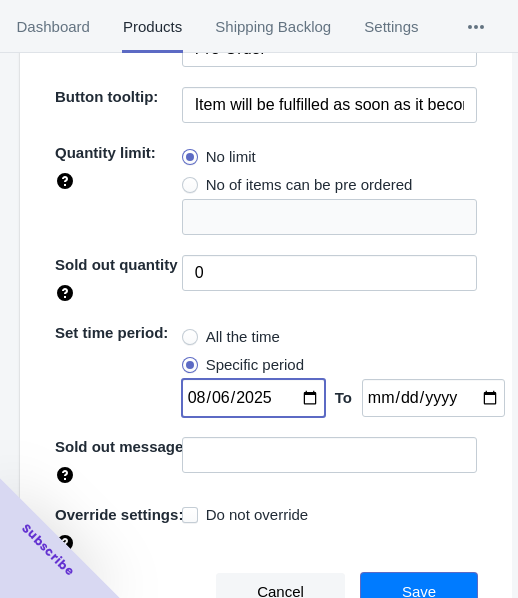 click on "Save" at bounding box center [419, 592] 